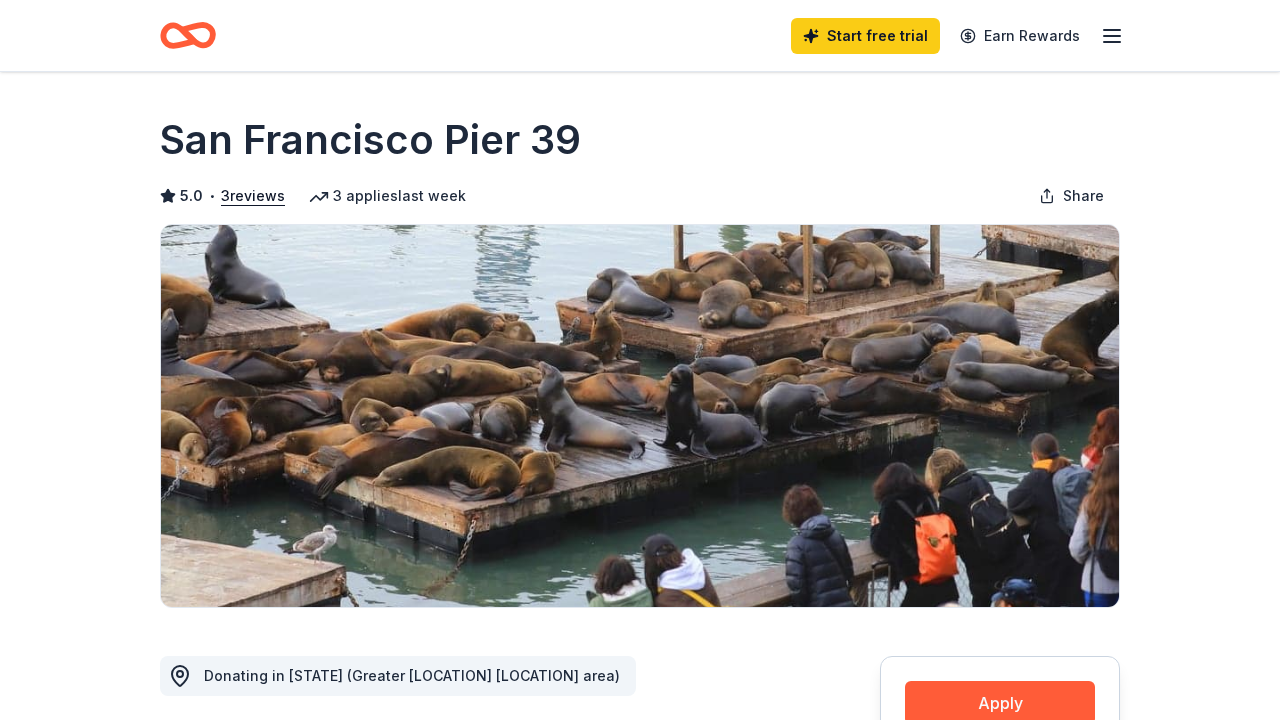 scroll, scrollTop: 236, scrollLeft: 0, axis: vertical 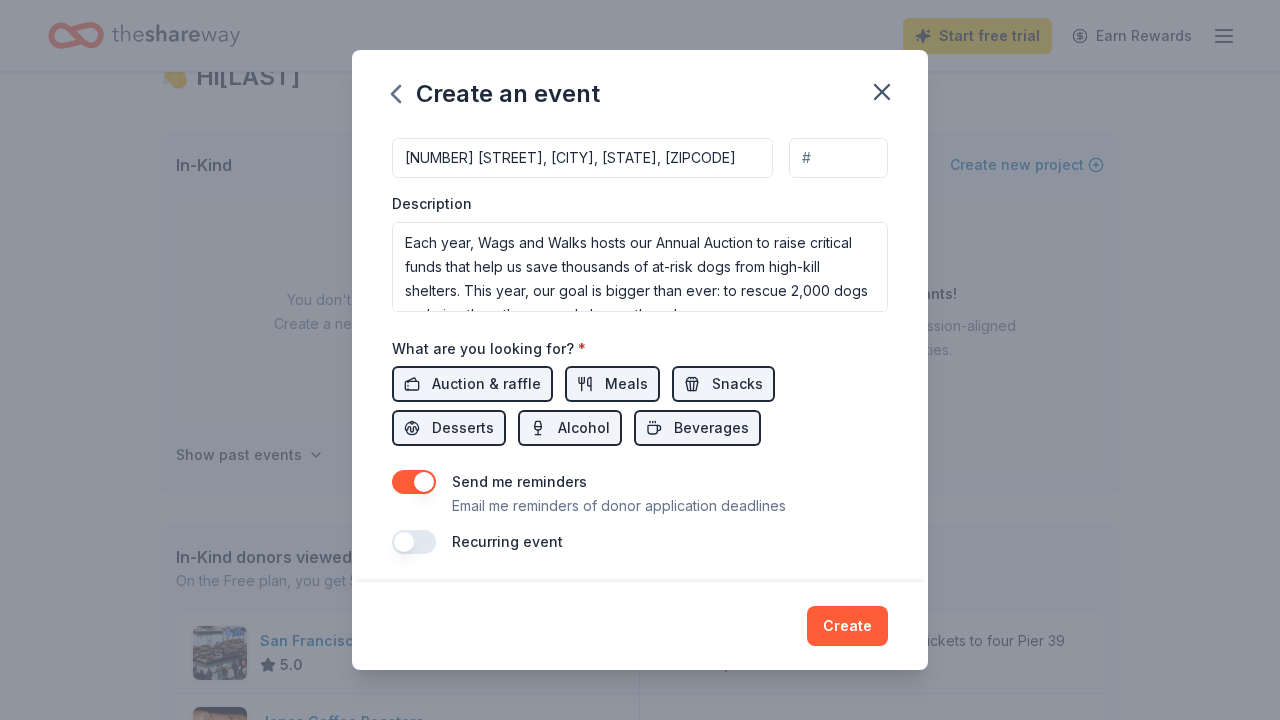 click on "Each year, Wags and Walks hosts our Annual Auction to raise critical funds that help us save thousands of at-risk dogs from high-kill shelters. This year, our goal is bigger than ever: to rescue 2,000 dogs and give them the second chance they deserve.
Our auction features incredible items and experiences generously donated by our community and brand partners—all in support of our life-saving mission. Every bid you place directly fuels rescue efforts, medical care, transportation, and adoption services for dogs in need.
Whether you're bidding, donating, or spreading the word, you’re making a real impact." at bounding box center [640, 267] 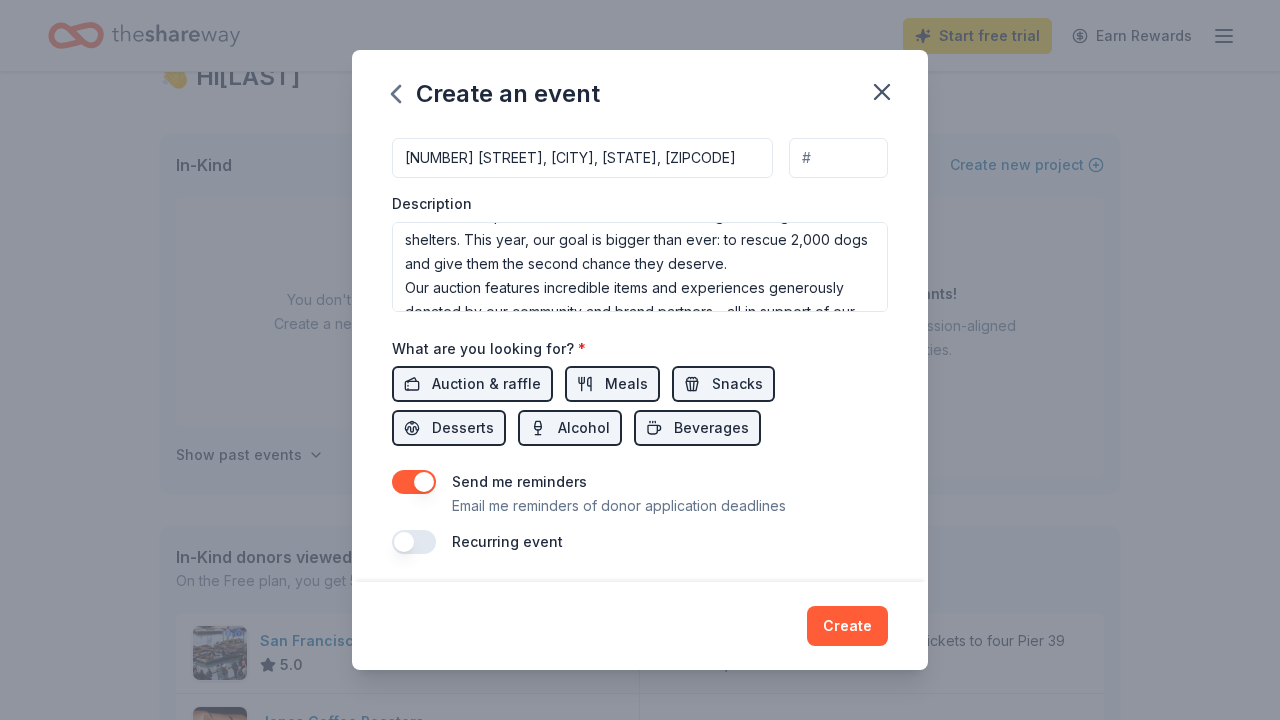scroll, scrollTop: 50, scrollLeft: 0, axis: vertical 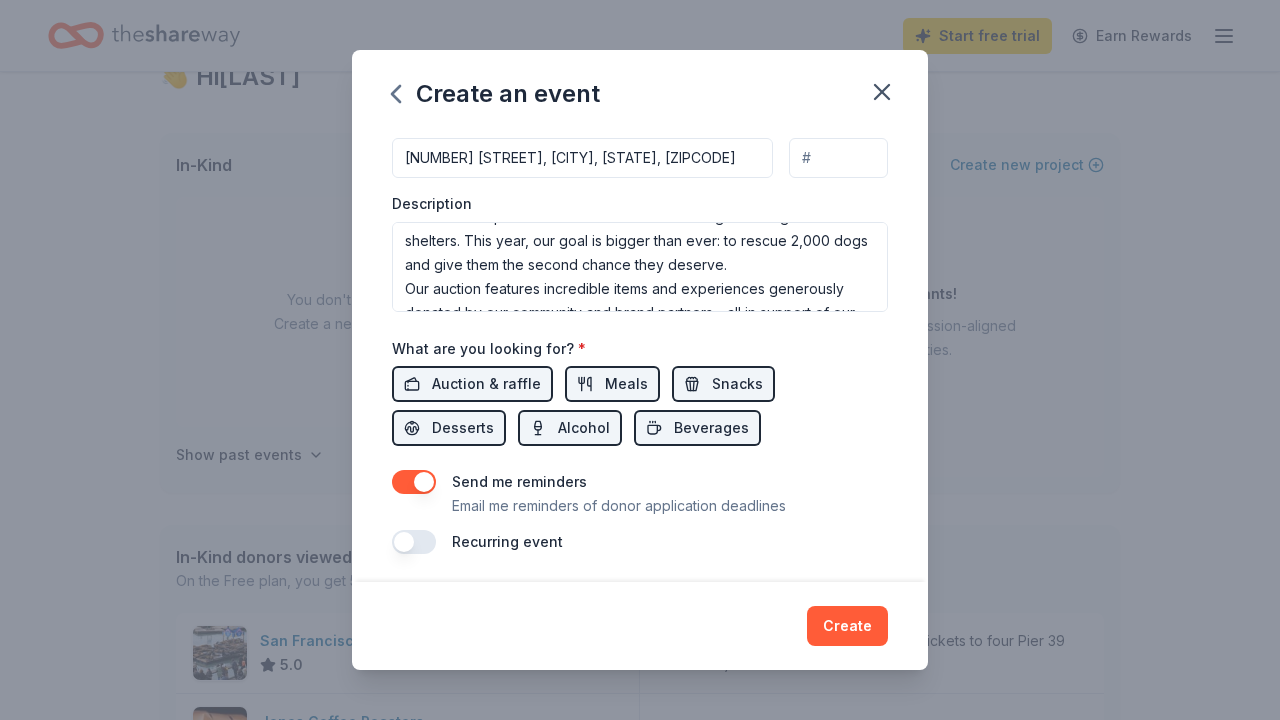 click on "Each year, Wags and Walks hosts our Annual Auction to raise critical funds that help us save thousands of at-risk dogs from high-kill shelters. This year, our goal is bigger than ever: to rescue 2,000 dogs and give them the second chance they deserve.
Our auction features incredible items and experiences generously donated by our community and brand partners—all in support of our life-saving mission. Every bid you place directly fuels rescue efforts, medical care, transportation, and adoption services for dogs in need.
Whether you're bidding, donating, or spreading the word, you’re making a real impact." at bounding box center (640, 267) 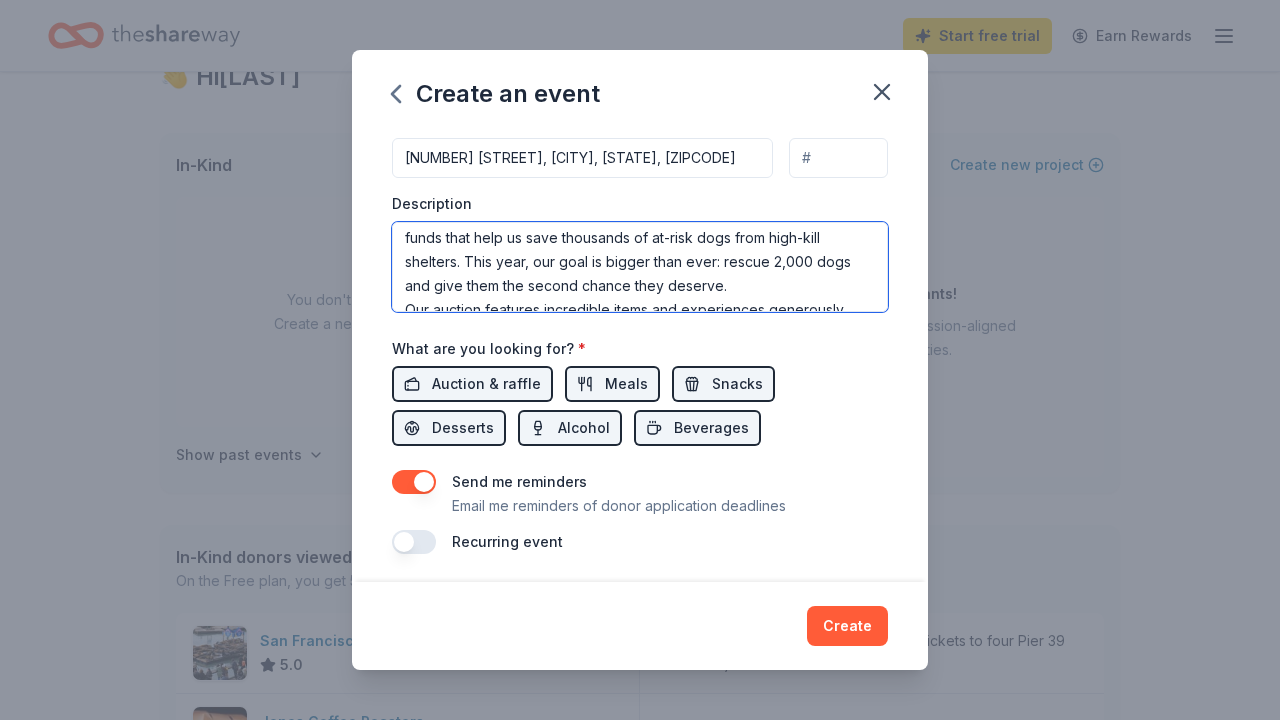 scroll, scrollTop: 24, scrollLeft: 0, axis: vertical 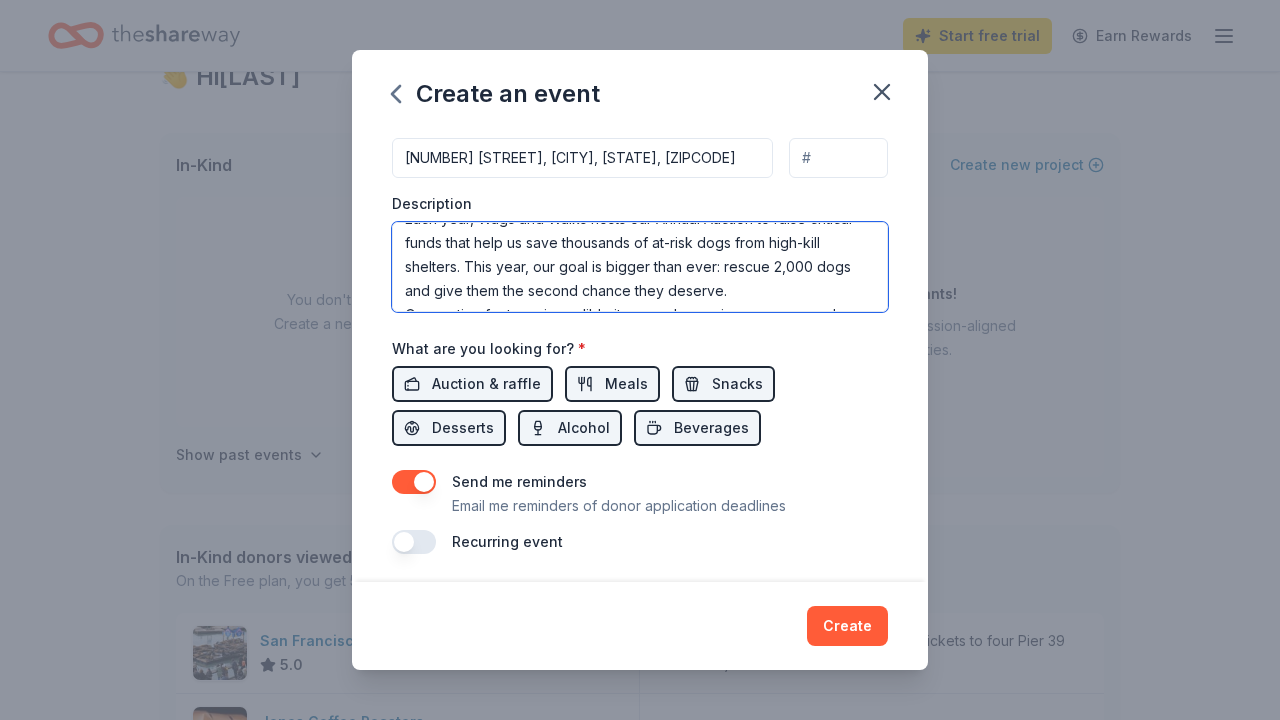 drag, startPoint x: 721, startPoint y: 264, endPoint x: 470, endPoint y: 265, distance: 251.002 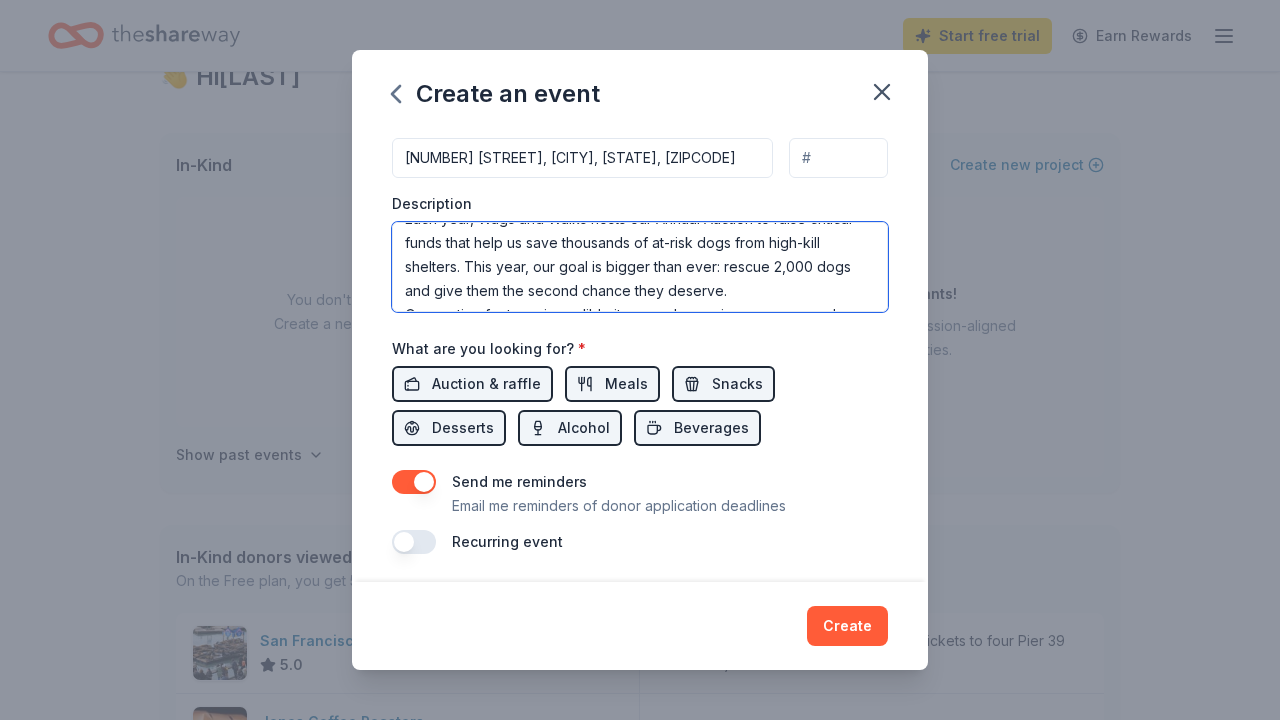 click on "Each year, Wags and Walks hosts our Annual Auction to raise critical funds that help us save thousands of at-risk dogs from high-kill shelters. This year, our goal is bigger than ever: rescue 2,000 dogs and give them the second chance they deserve.
Our auction features incredible items and experiences generously donated by our community and brand partners—all in support of our life-saving mission. Every bid you place directly fuels rescue efforts, medical care, transportation, and adoption services for dogs in need.
Whether you're bidding, donating, or spreading the word, you’re making a real impact." at bounding box center (640, 267) 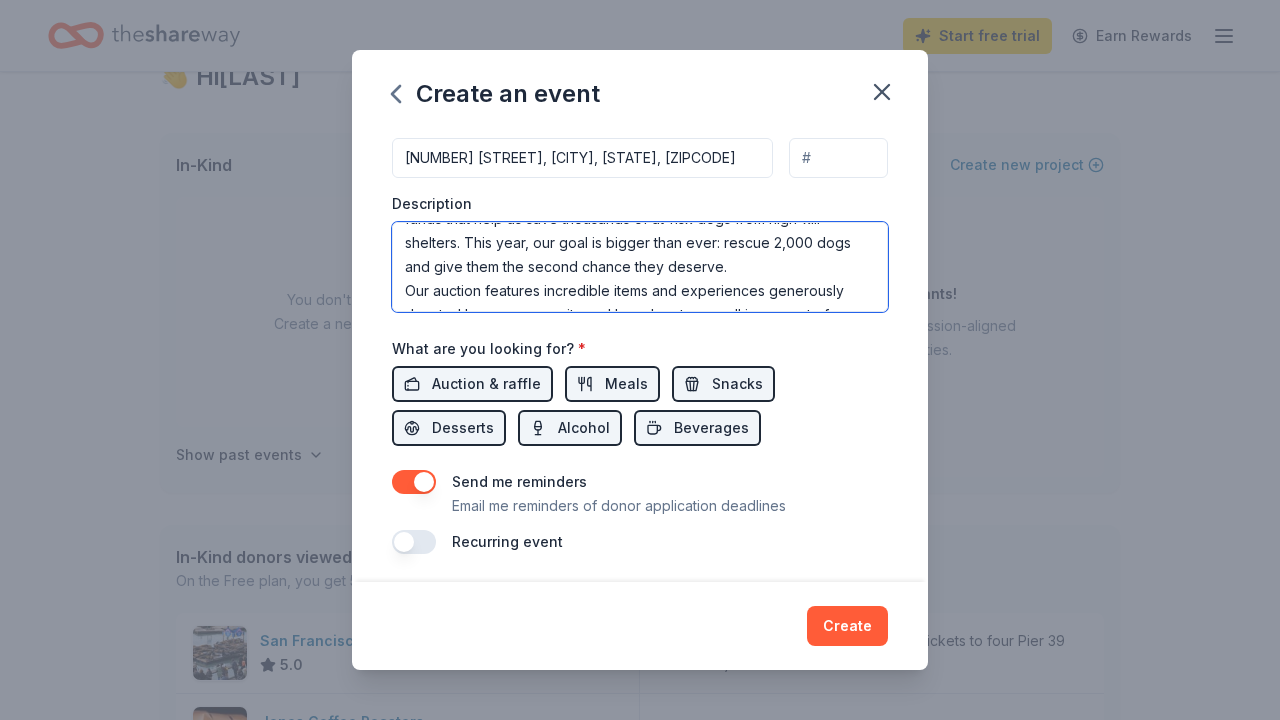 scroll, scrollTop: 49, scrollLeft: 0, axis: vertical 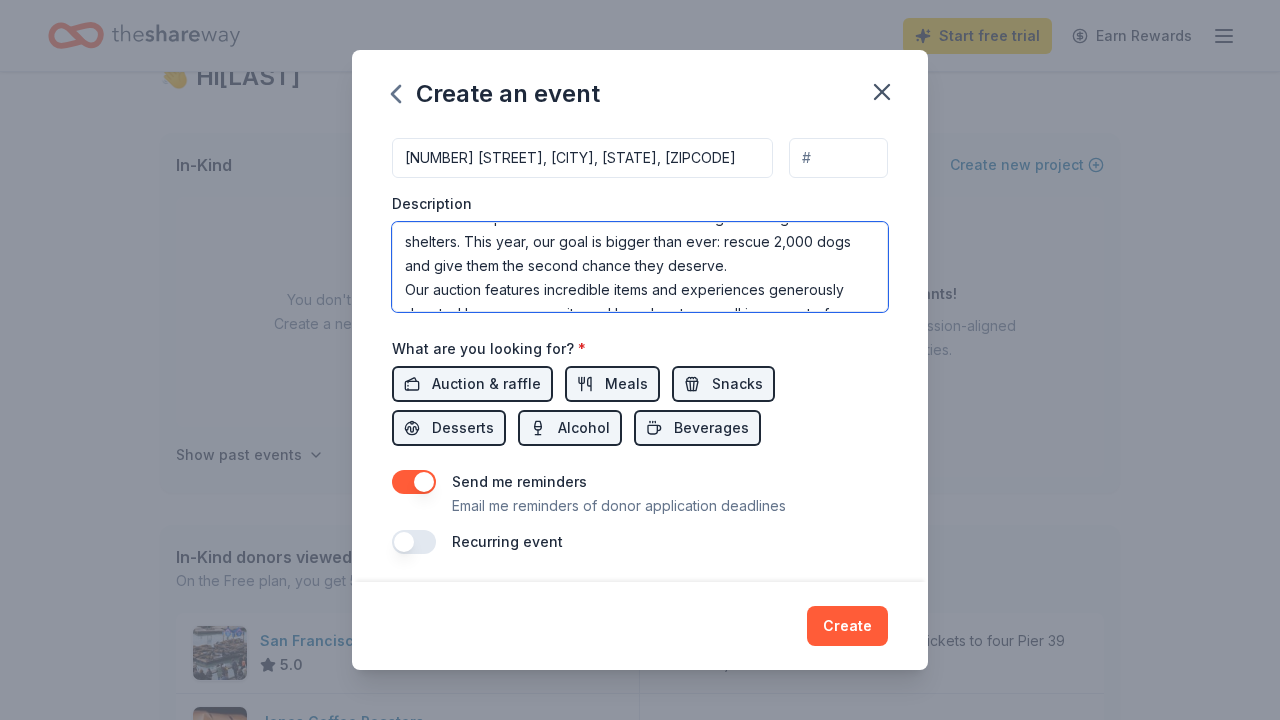 drag, startPoint x: 719, startPoint y: 242, endPoint x: 474, endPoint y: 237, distance: 245.05101 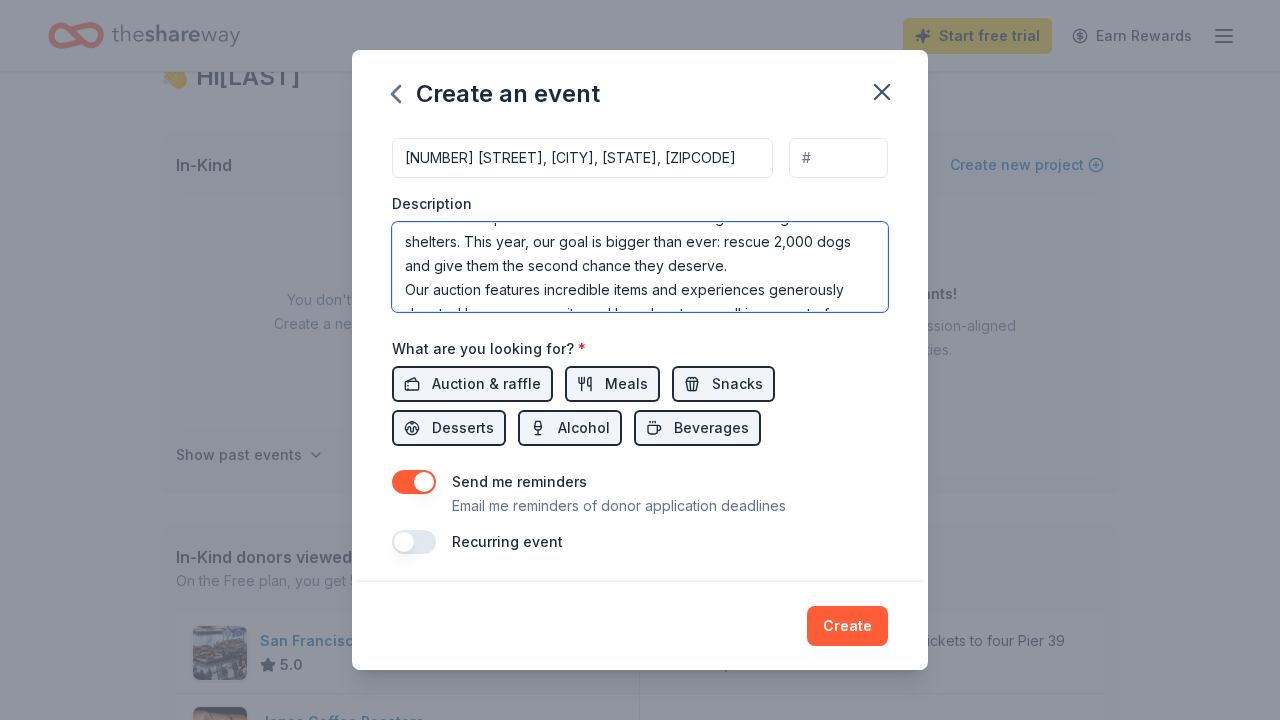click on "Each year, Wags and Walks hosts our Annual Auction to raise critical funds that help us save thousands of at-risk dogs from high-kill shelters. This year, our goal is bigger than ever: rescue 2,000 dogs and give them the second chance they deserve.
Our auction features incredible items and experiences generously donated by our community and brand partners—all in support of our life-saving mission. Every bid you place directly fuels rescue efforts, medical care, transportation, and adoption services for dogs in need.
Whether you're bidding, donating, or spreading the word, you’re making a real impact." at bounding box center (640, 267) 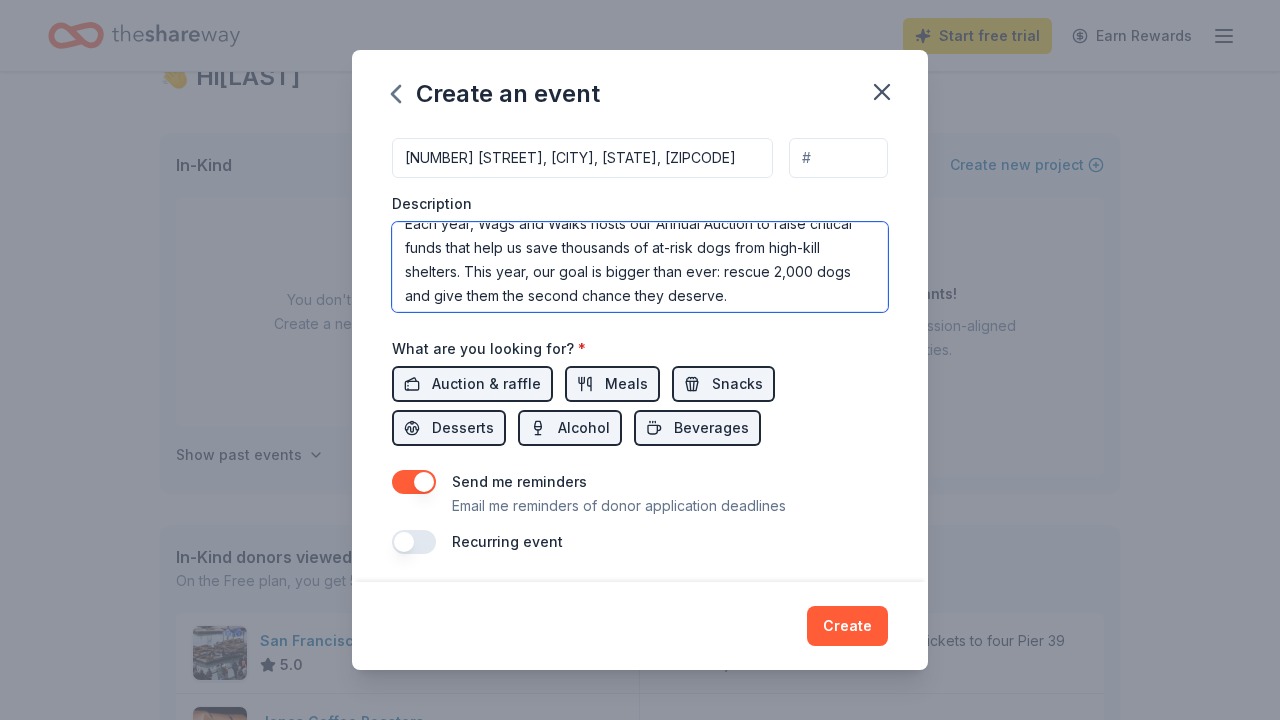 scroll, scrollTop: 15, scrollLeft: 0, axis: vertical 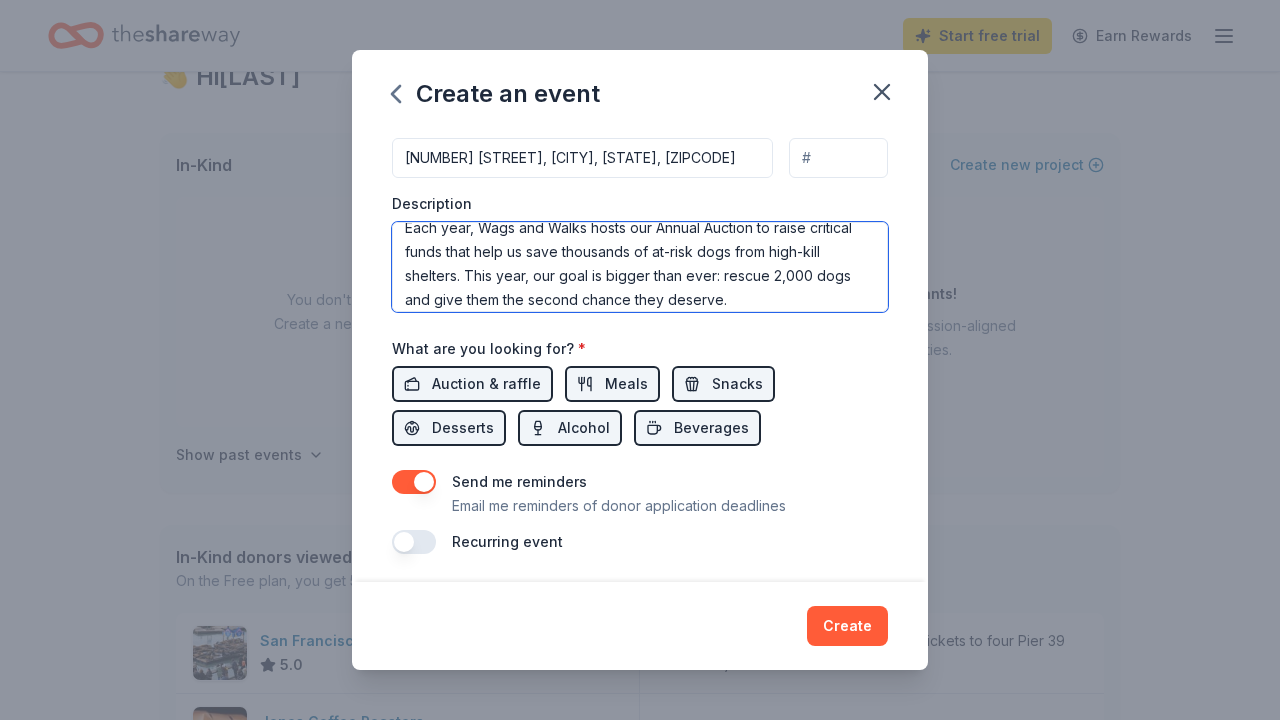 drag, startPoint x: 721, startPoint y: 275, endPoint x: 476, endPoint y: 275, distance: 245 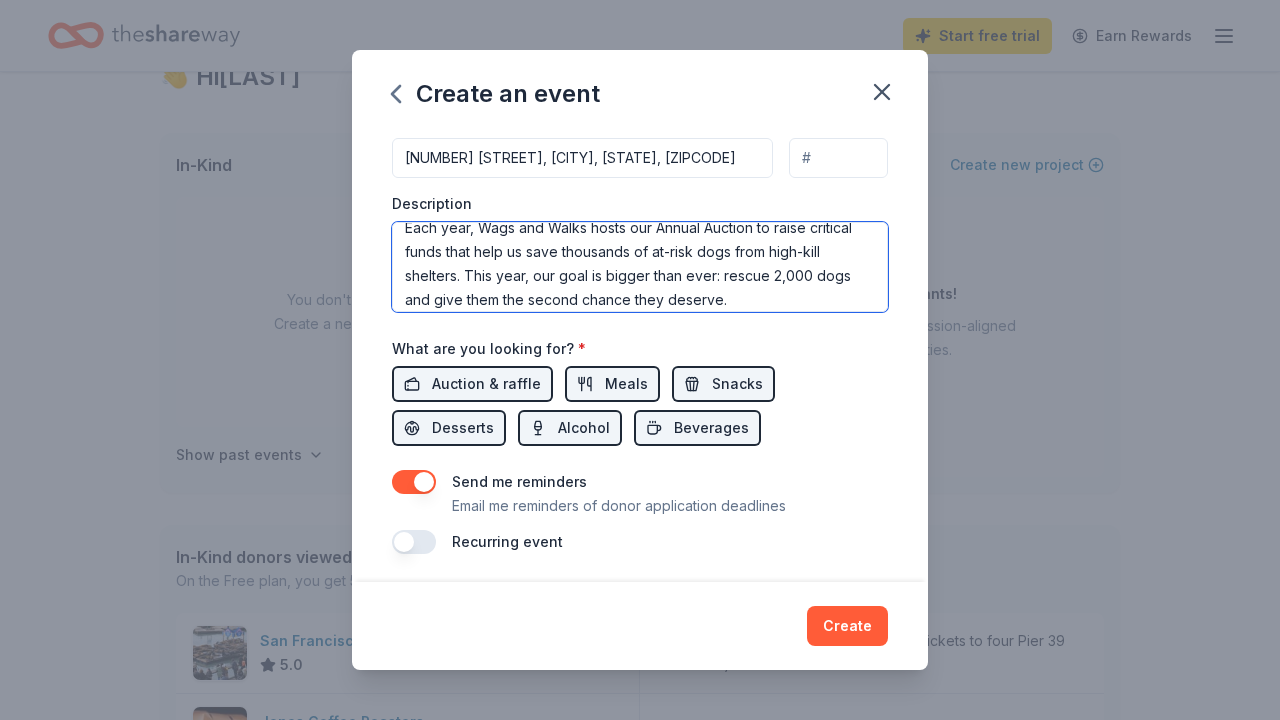 click on "Each year, Wags and Walks hosts our Annual Auction to raise critical funds that help us save thousands of at-risk dogs from high-kill shelters. This year, our goal is bigger than ever: rescue 2,000 dogs and give them the second chance they deserve.
Our auction features incredible items and experiences generously donated by our community and brand partners—all in support of our life-saving mission. Every bid you place directly fuels rescue efforts, medical care, transportation, and adoption services for dogs in need.
Whether you're bidding, donating, or spreading the word, you’re making a real impact." at bounding box center [640, 267] 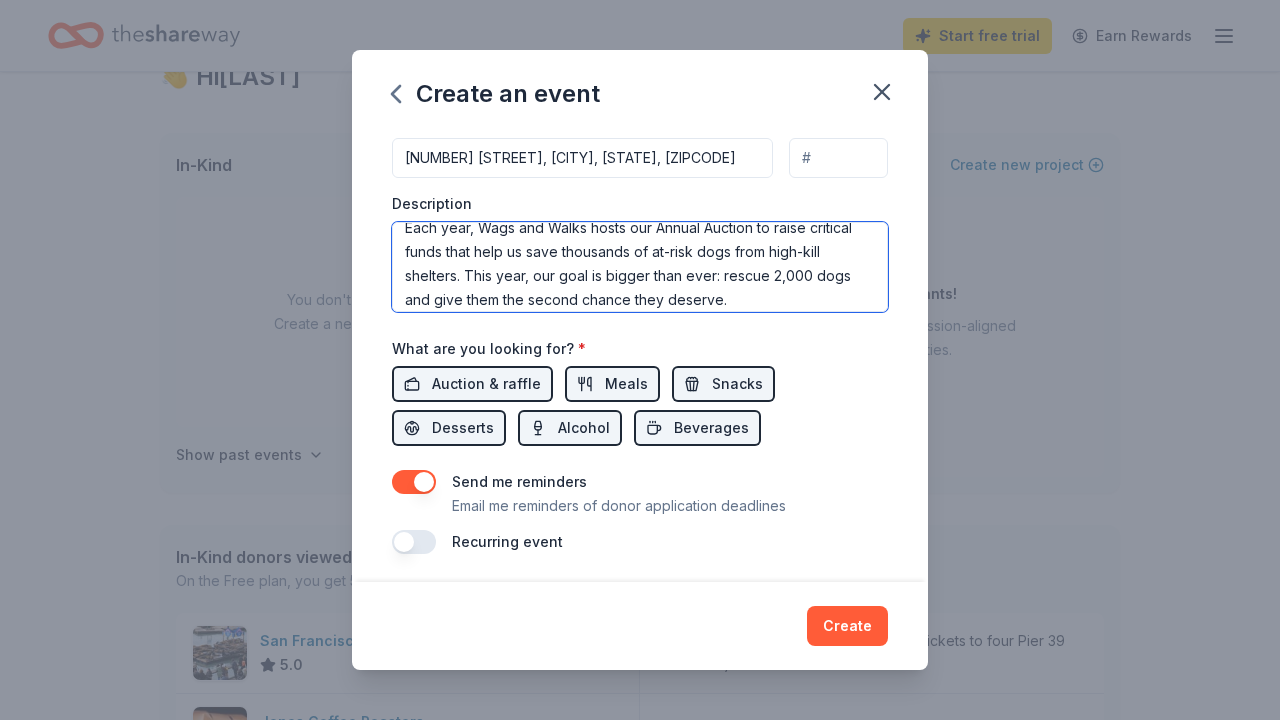 drag, startPoint x: 719, startPoint y: 274, endPoint x: 475, endPoint y: 266, distance: 244.13112 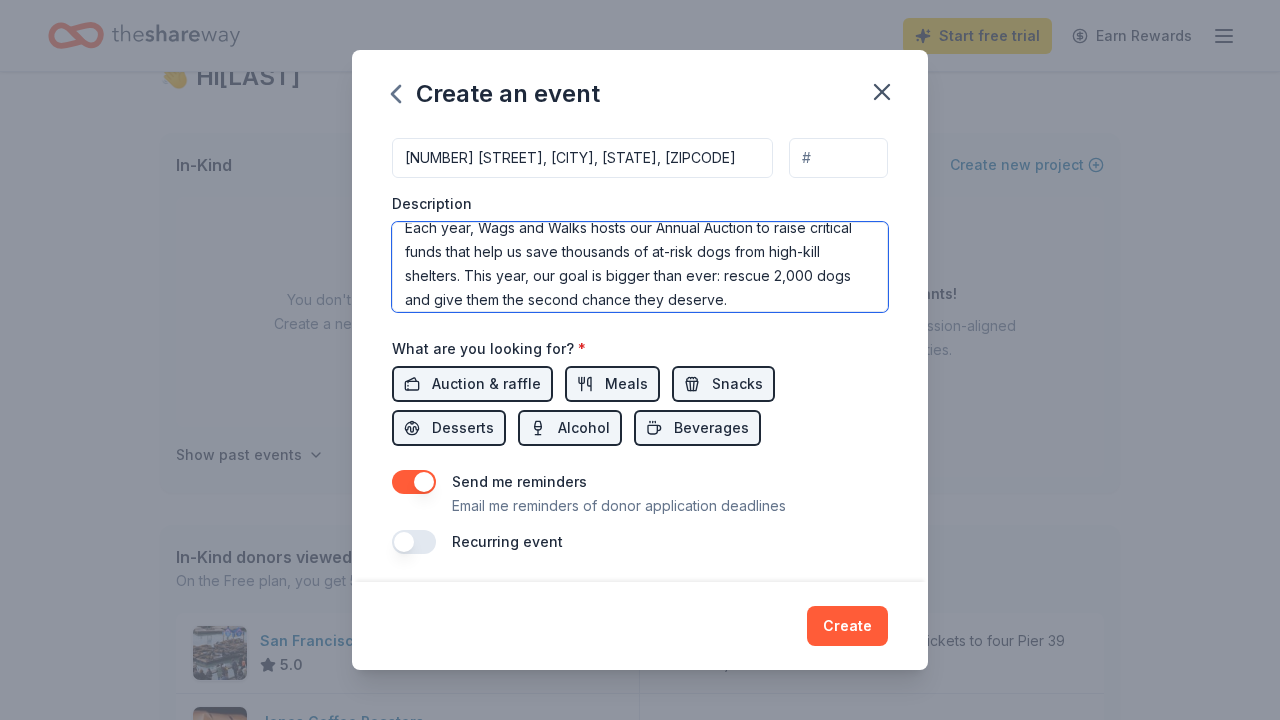 click on "Each year, Wags and Walks hosts our Annual Auction to raise critical funds that help us save thousands of at-risk dogs from high-kill shelters. This year, our goal is bigger than ever: rescue 2,000 dogs and give them the second chance they deserve.
Our auction features incredible items and experiences generously donated by our community and brand partners—all in support of our life-saving mission. Every bid you place directly fuels rescue efforts, medical care, transportation, and adoption services for dogs in need.
Whether you're bidding, donating, or spreading the word, you’re making a real impact." at bounding box center (640, 267) 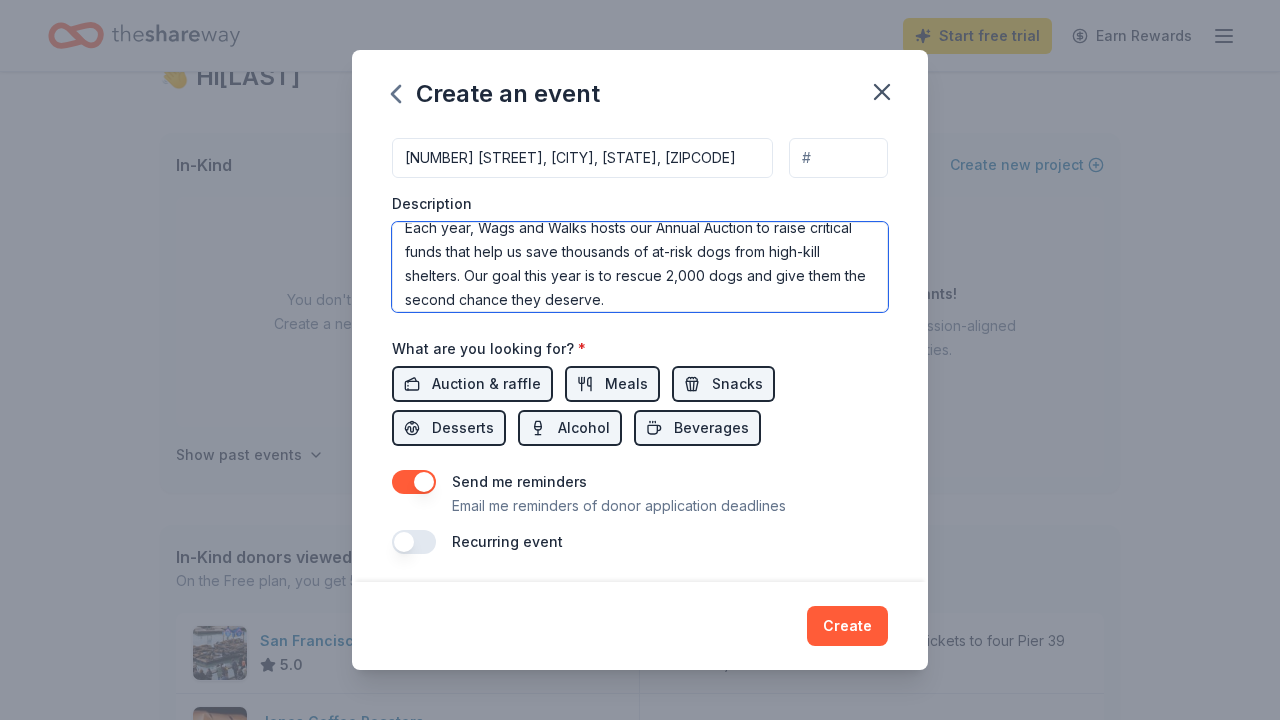 click on "Each year, Wags and Walks hosts our Annual Auction to raise critical funds that help us save thousands of at-risk dogs from high-kill shelters. Our goal this year is to  rescue 2,000 dogs and give them the second chance they deserve.
Our auction features incredible items and experiences generously donated by our community and brand partners—all in support of our life-saving mission. Every bid you place directly fuels rescue efforts, medical care, transportation, and adoption services for dogs in need.
Whether you're bidding, donating, or spreading the word, you’re making a real impact." at bounding box center (640, 267) 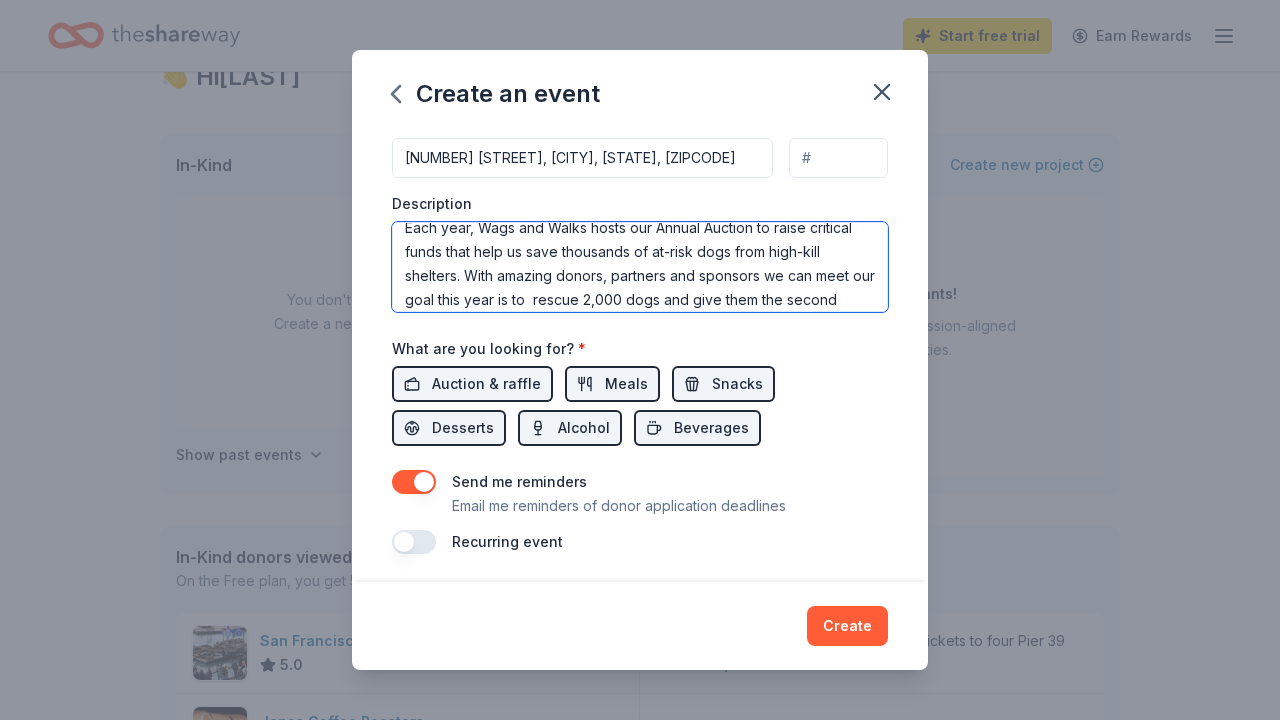 click on "Each year, Wags and Walks hosts our Annual Auction to raise critical funds that help us save thousands of at-risk dogs from high-kill shelters. With amazing donors, partners and sponsors we can meet our goal this year is to  rescue 2,000 dogs and give them the second chance they deserve.
Our auction features incredible items and experiences generously donated by our community and brand partners—all in support of our life-saving mission. Every bid you place directly fuels rescue efforts, medical care, transportation, and adoption services for dogs in need.
Whether you're bidding, donating, or spreading the word, you’re making a real impact." at bounding box center (640, 267) 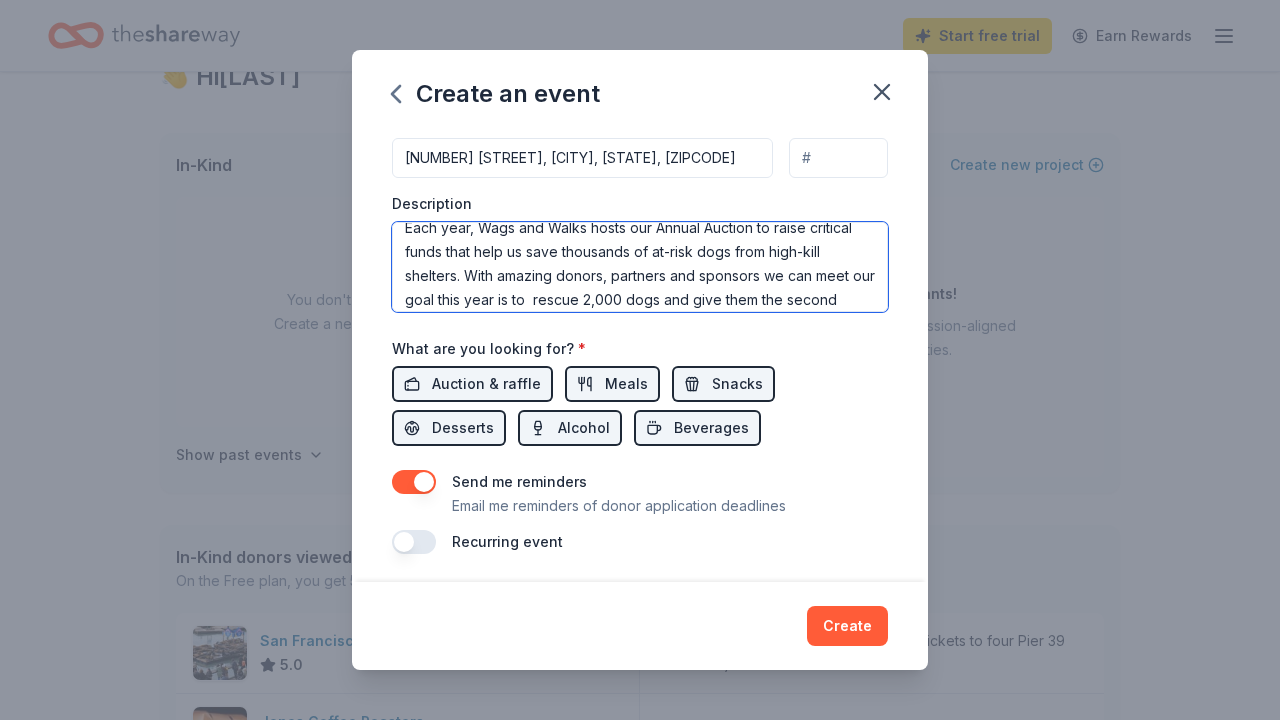 drag, startPoint x: 595, startPoint y: 296, endPoint x: 498, endPoint y: 298, distance: 97.020615 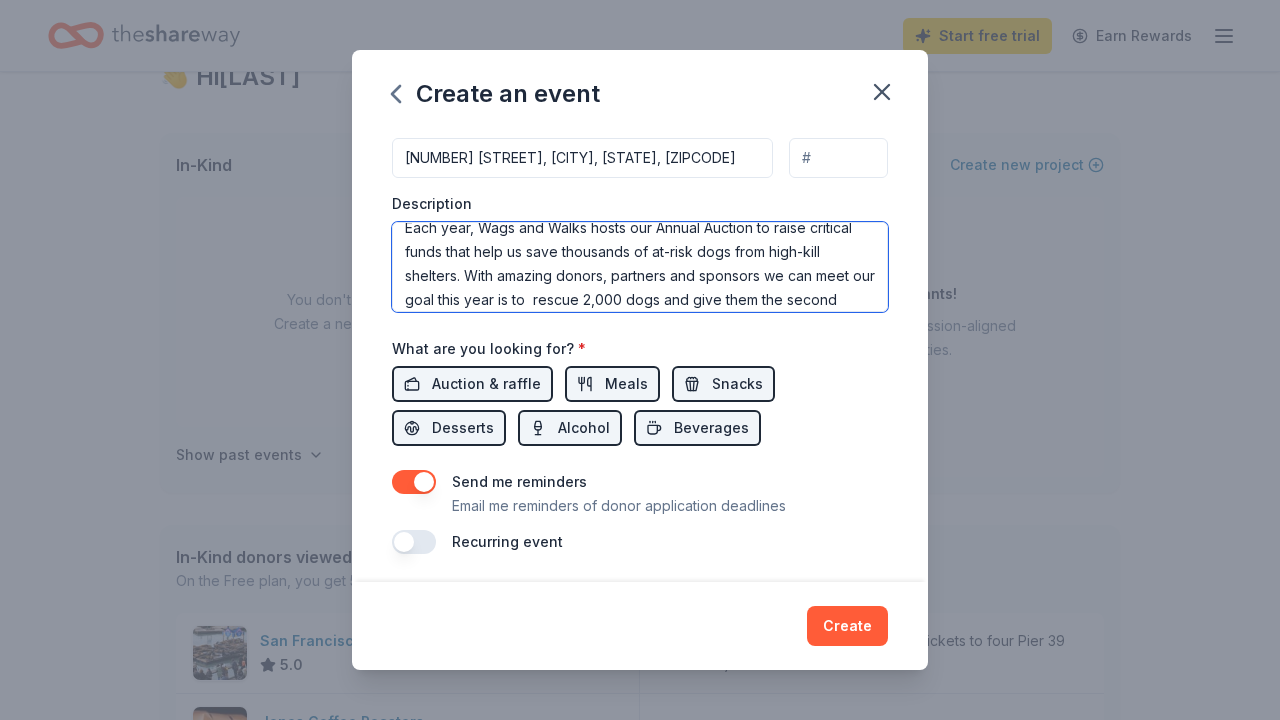 click on "Each year, Wags and Walks hosts our Annual Auction to raise critical funds that help us save thousands of at-risk dogs from high-kill shelters. With amazing donors, partners and sponsors we can meet our goal this year is to  rescue 2,000 dogs and give them the second chance they deserve.
Our auction features incredible items and experiences generously donated by our community and brand partners—all in support of our life-saving mission. Every bid you place directly fuels rescue efforts, medical care, transportation, and adoption services for dogs in need.
Whether you're bidding, donating, or spreading the word, you’re making a real impact." at bounding box center [640, 267] 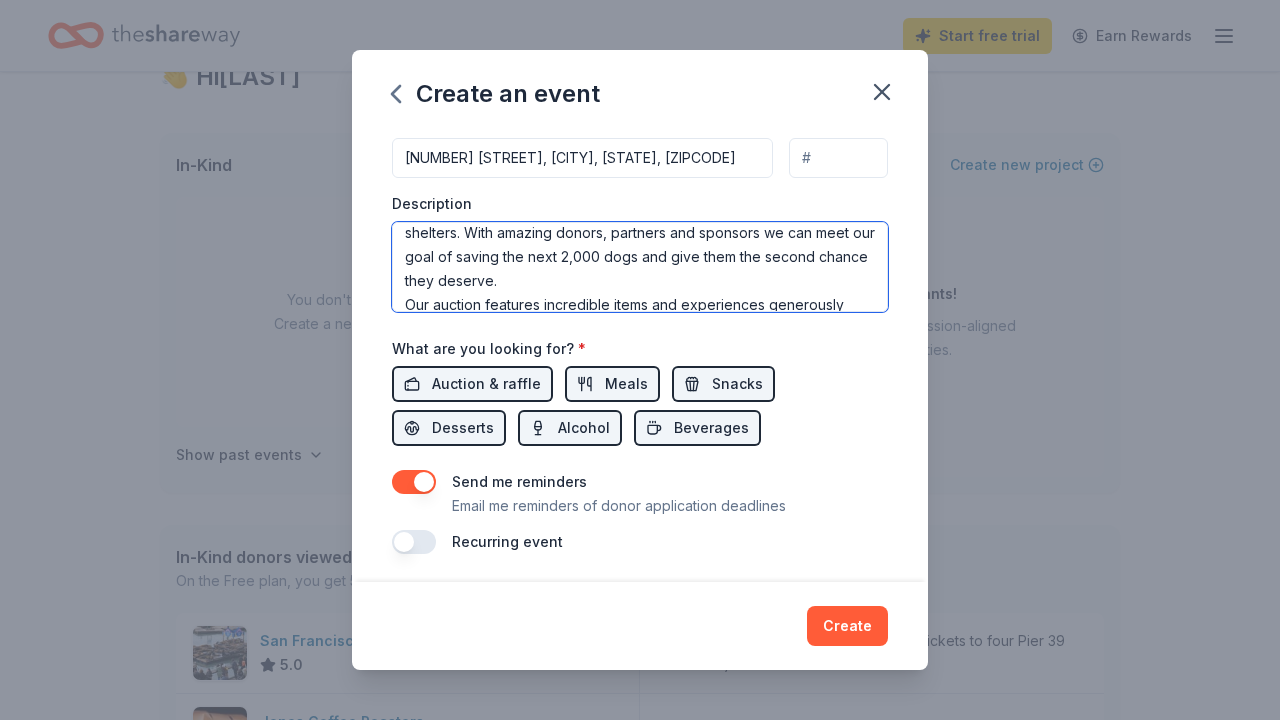 scroll, scrollTop: 67, scrollLeft: 0, axis: vertical 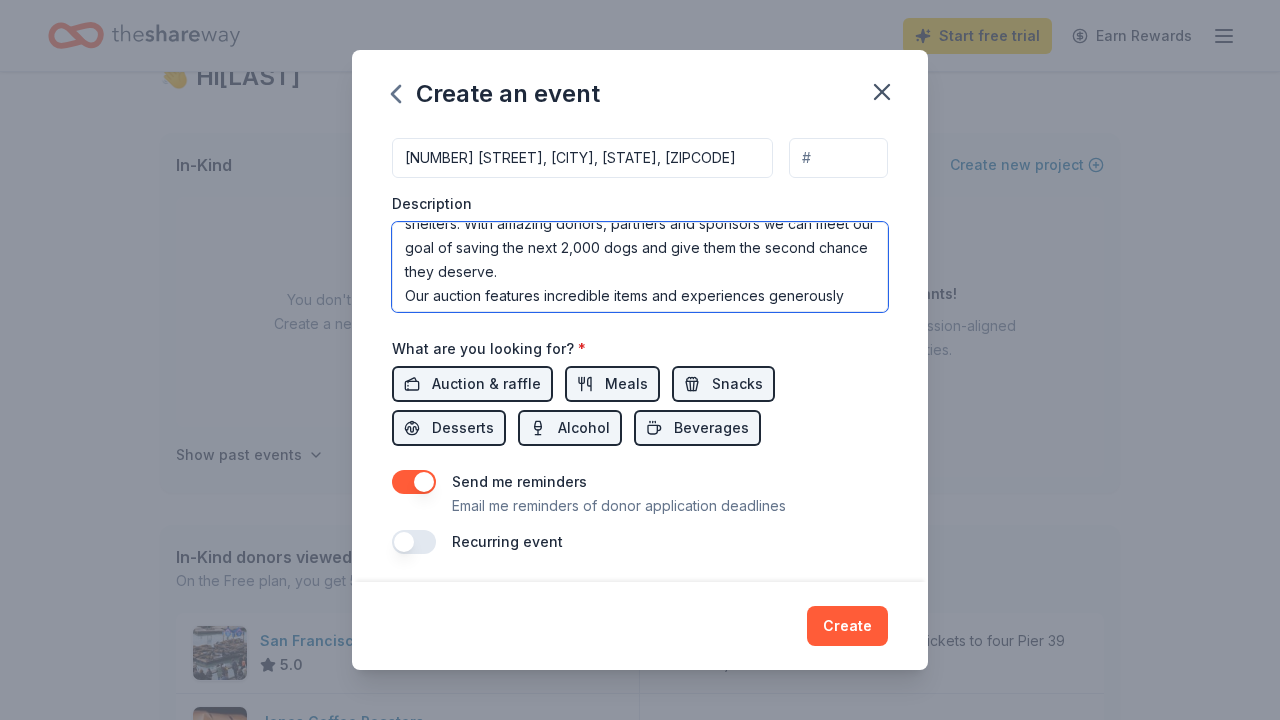 click on "Each year, Wags and Walks hosts our Annual Auction to raise critical funds that help us save thousands of at-risk dogs from high-kill shelters. With amazing donors, partners and sponsors we can meet our goal of saving the next 2,000 dogs and give them the second chance they deserve.
Our auction features incredible items and experiences generously donated by our community and brand partners—all in support of our life-saving mission. Every bid you place directly fuels rescue efforts, medical care, transportation, and adoption services for dogs in need.
Whether you're bidding, donating, or spreading the word, you’re making a real impact." at bounding box center [640, 267] 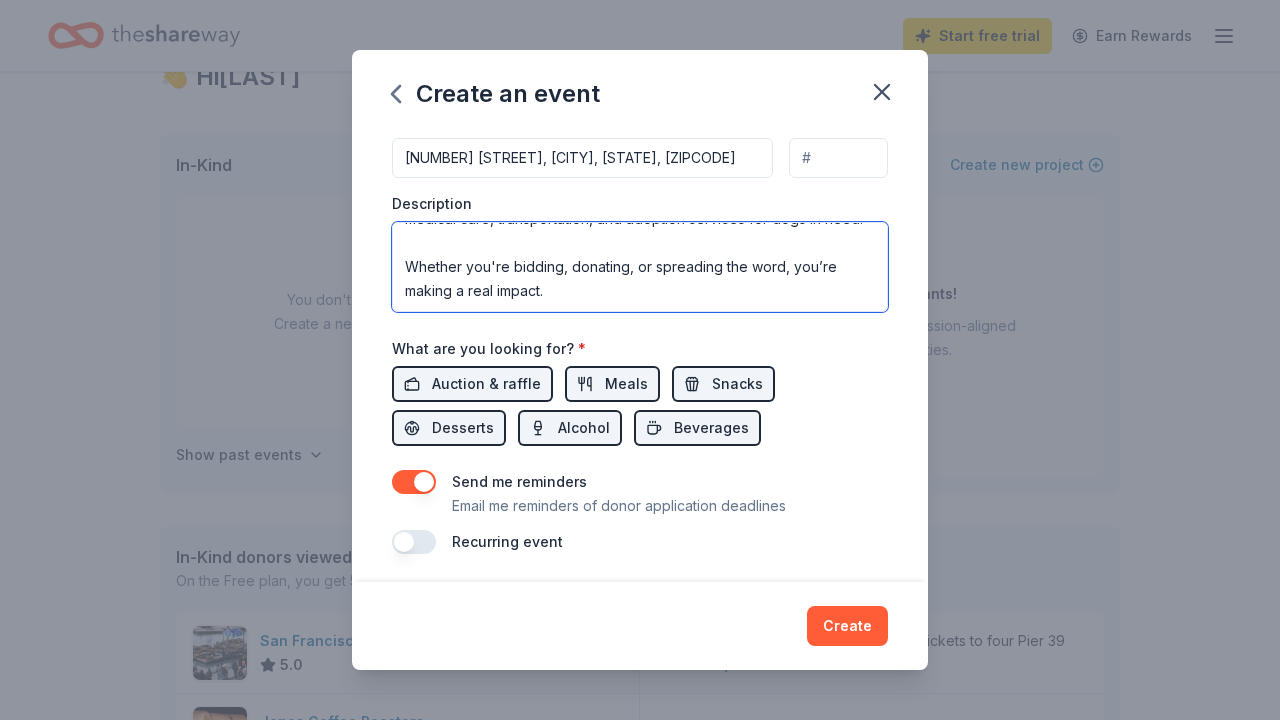 scroll, scrollTop: 216, scrollLeft: 0, axis: vertical 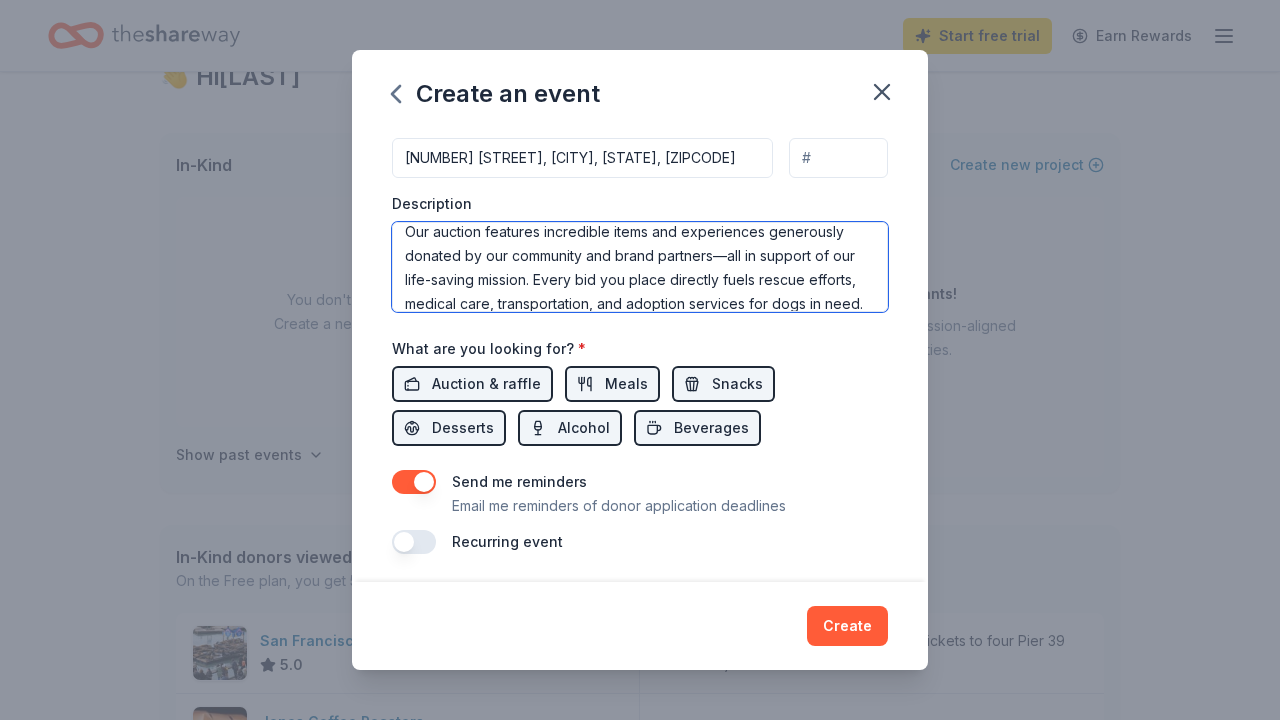 drag, startPoint x: 626, startPoint y: 291, endPoint x: 537, endPoint y: 279, distance: 89.80534 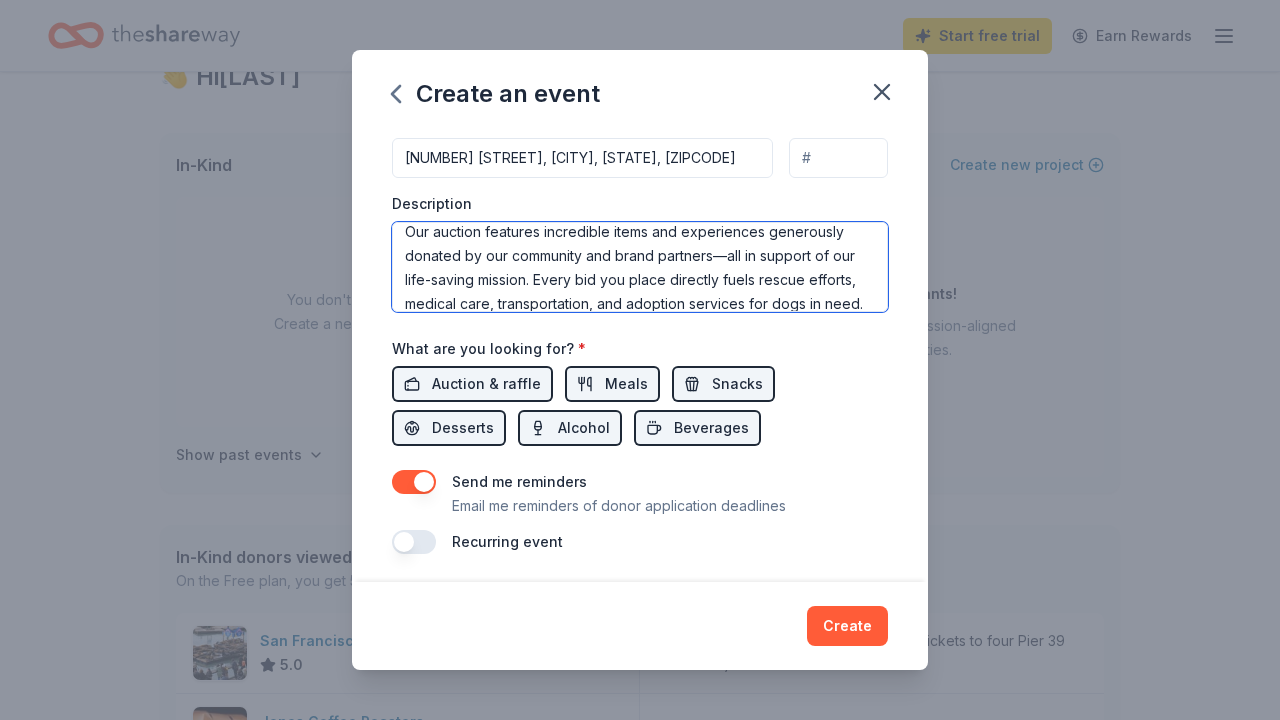 click on "Each year, Wags and Walks hosts our Annual Auction to raise critical funds that help us save thousands of at-risk dogs from high-kill shelters. With amazing donors, partners and sponsors we can meet our goal of saving the next 2,000 dogs and give them the second chance they deserve.
Our auction features incredible items and experiences generously donated by our community and brand partners—all in support of our life-saving mission. Every bid you place directly fuels rescue efforts, medical care, transportation, and adoption services for dogs in need.
Whether you're bidding, donating, or spreading the word, you’re making a real impact." at bounding box center (640, 267) 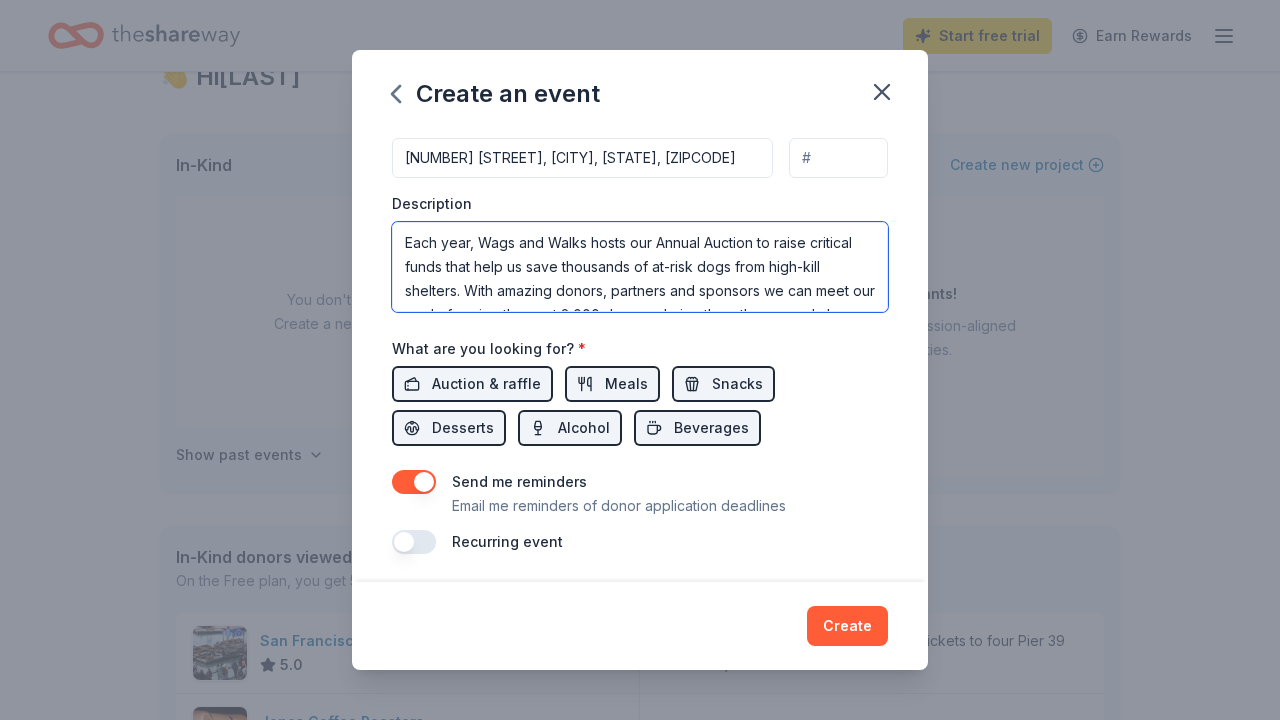 scroll, scrollTop: 0, scrollLeft: 0, axis: both 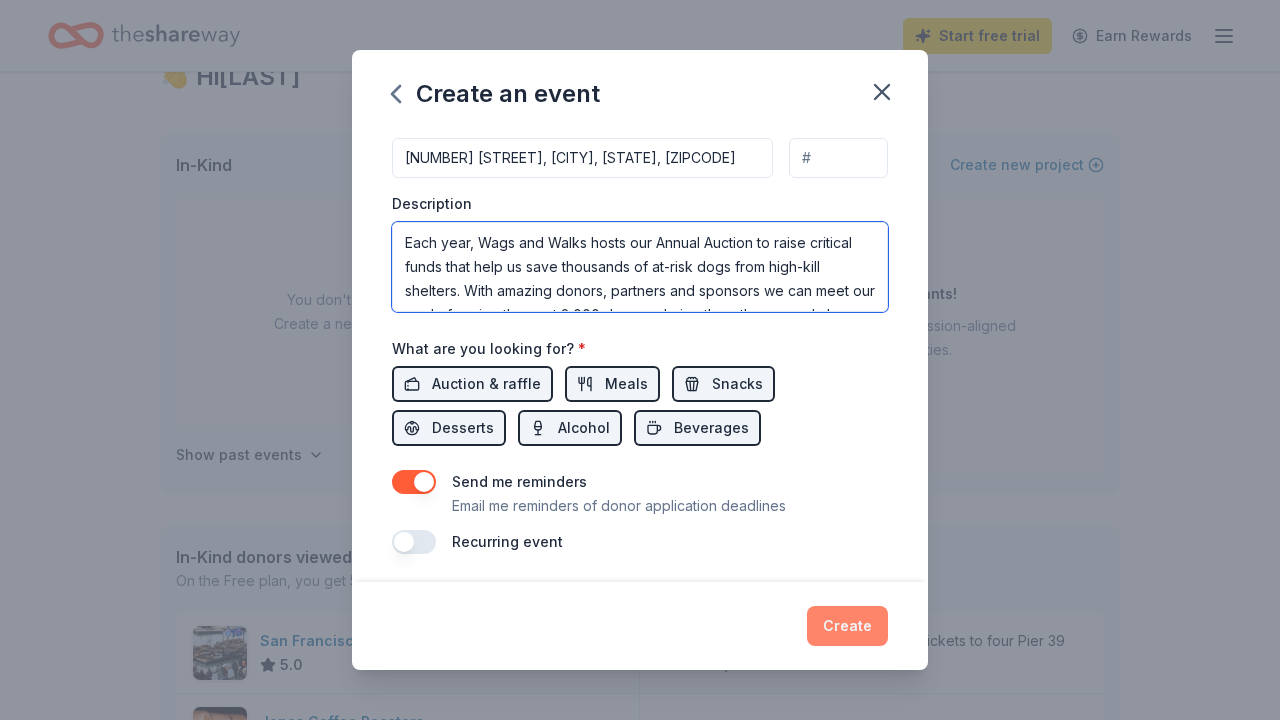 type on "Each year, Wags and Walks hosts our Annual Auction to raise critical funds that help us save thousands of at-risk dogs from high-kill shelters. With amazing donors, partners and sponsors we can meet our goal of saving the next 2,000 dogs and give them the second chance they deserve.
Our auction features incredible items and experiences generously donated by our community and brand partners—all in support of our life-saving mission." 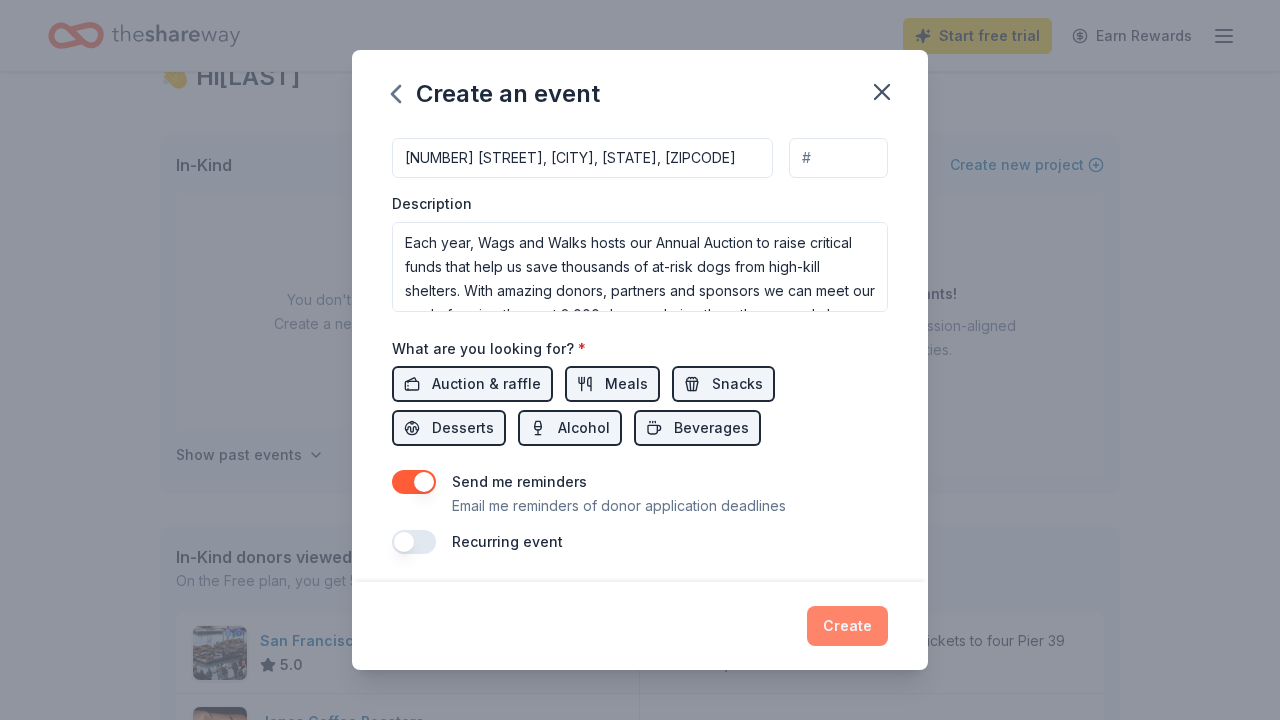 click on "Create" at bounding box center (847, 626) 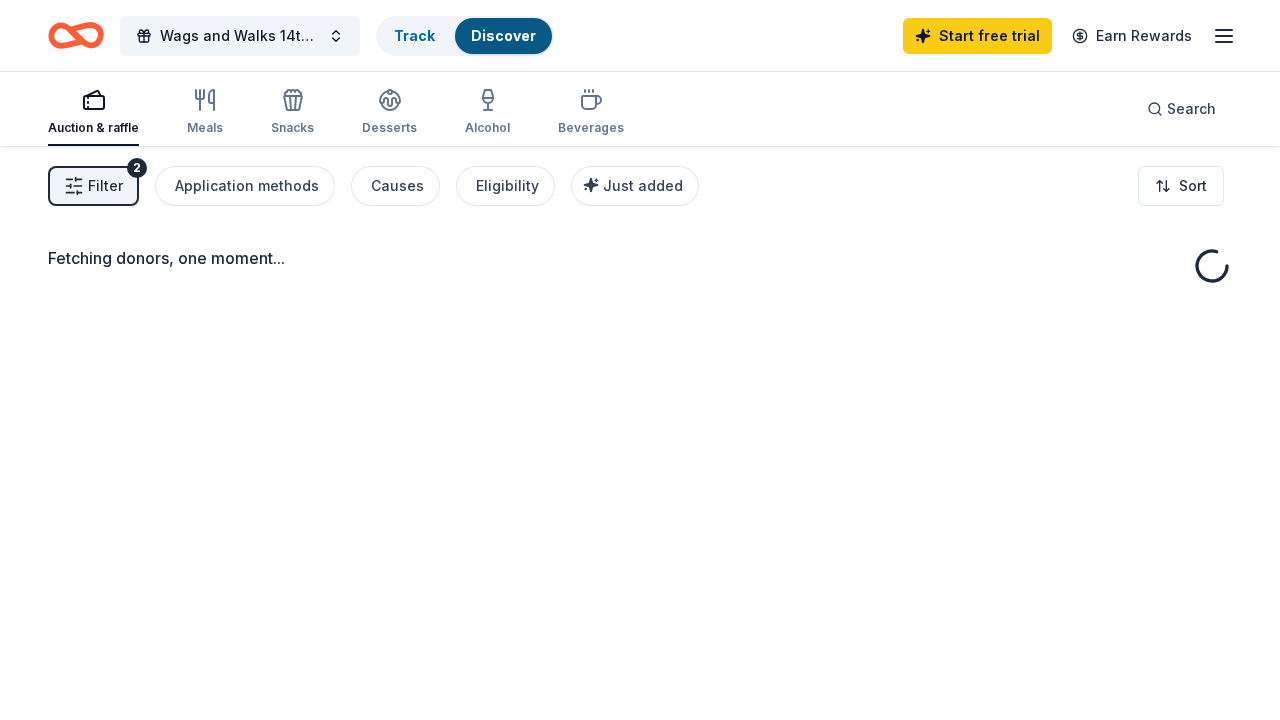scroll, scrollTop: 0, scrollLeft: 0, axis: both 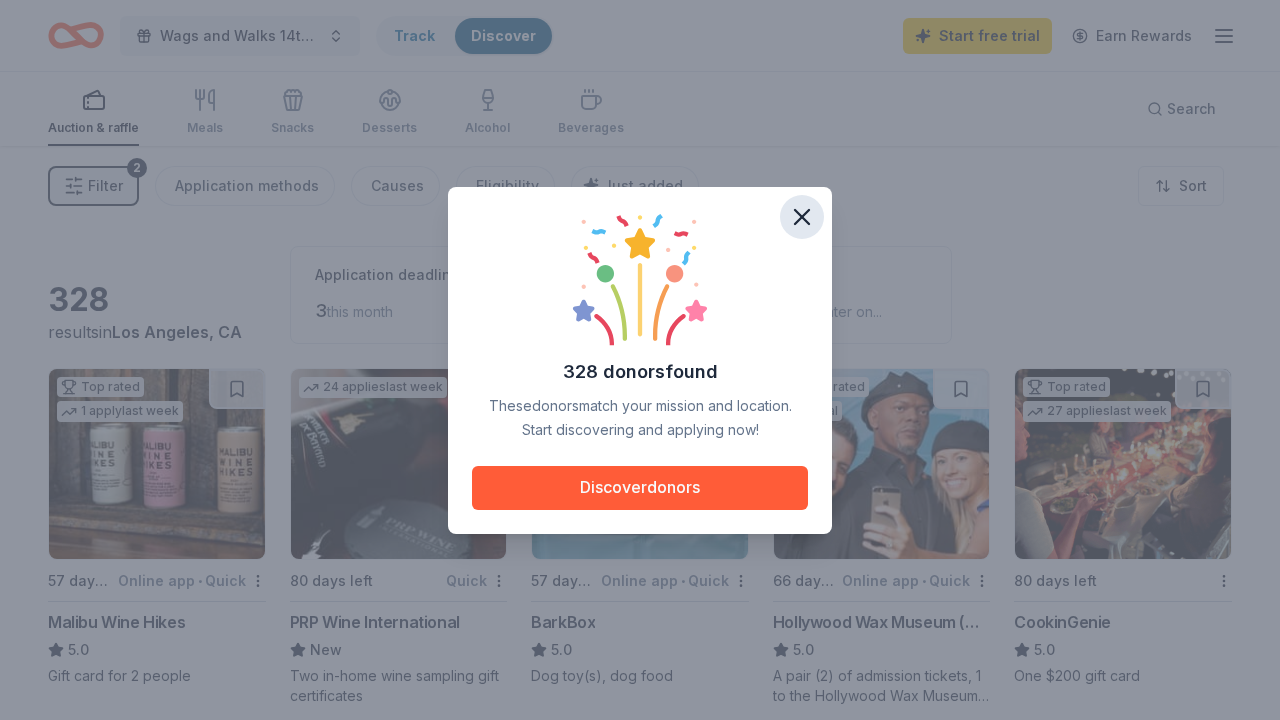 click 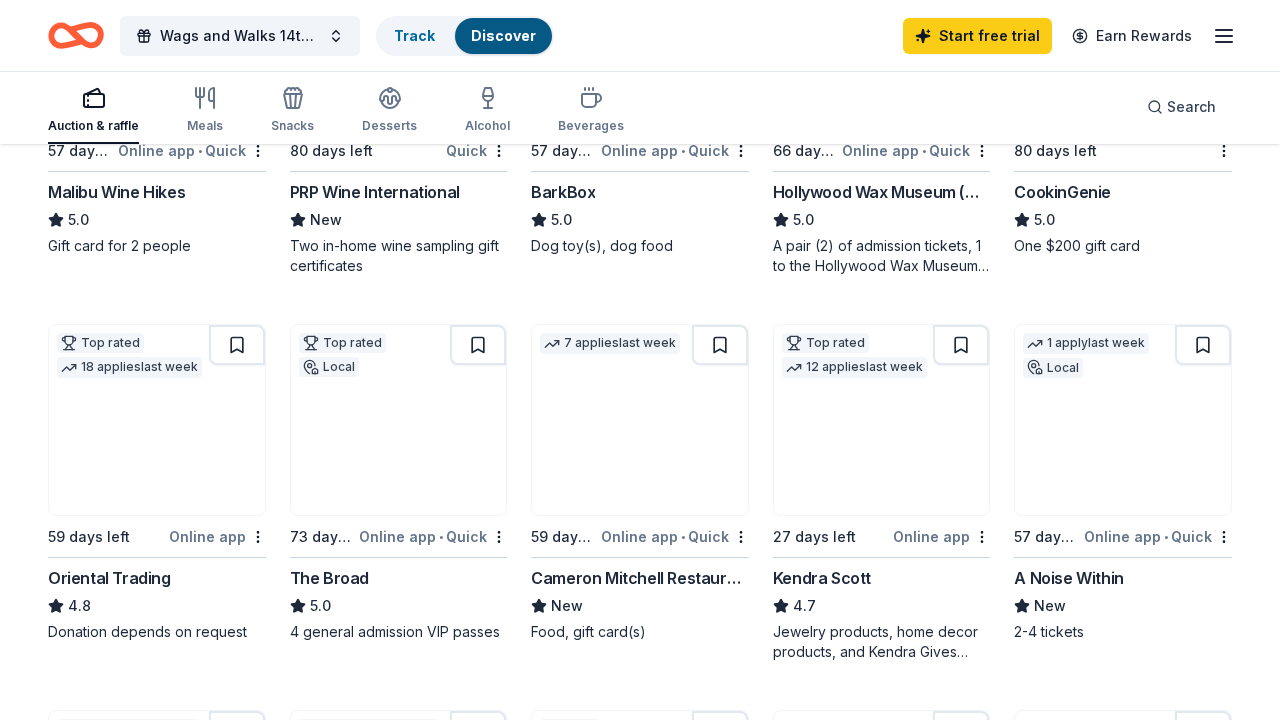 scroll, scrollTop: 432, scrollLeft: 0, axis: vertical 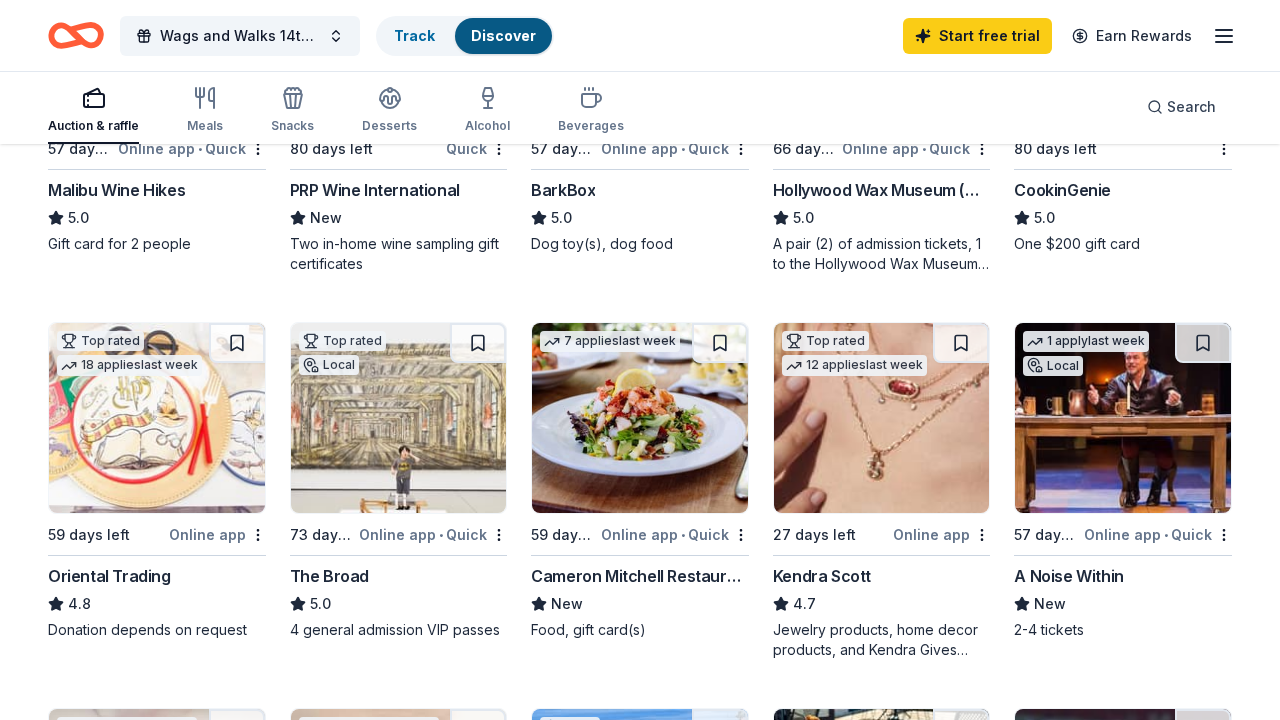 click at bounding box center [640, 418] 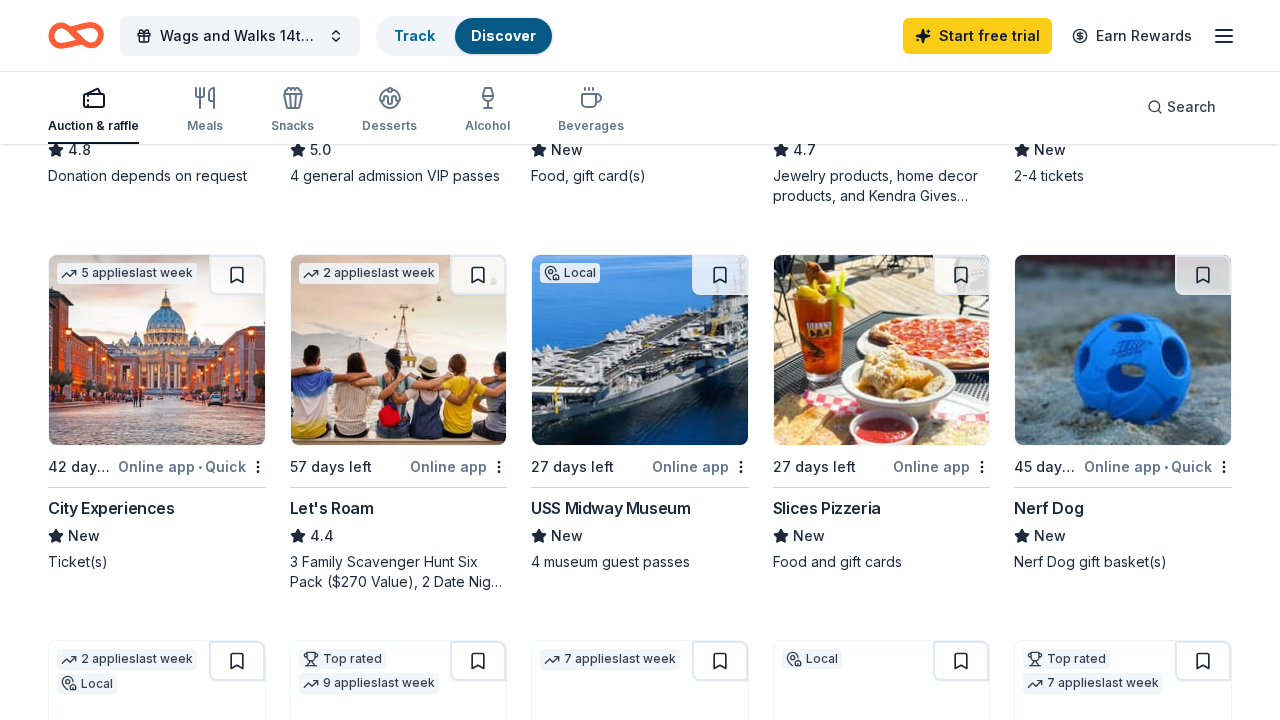 scroll, scrollTop: 878, scrollLeft: 0, axis: vertical 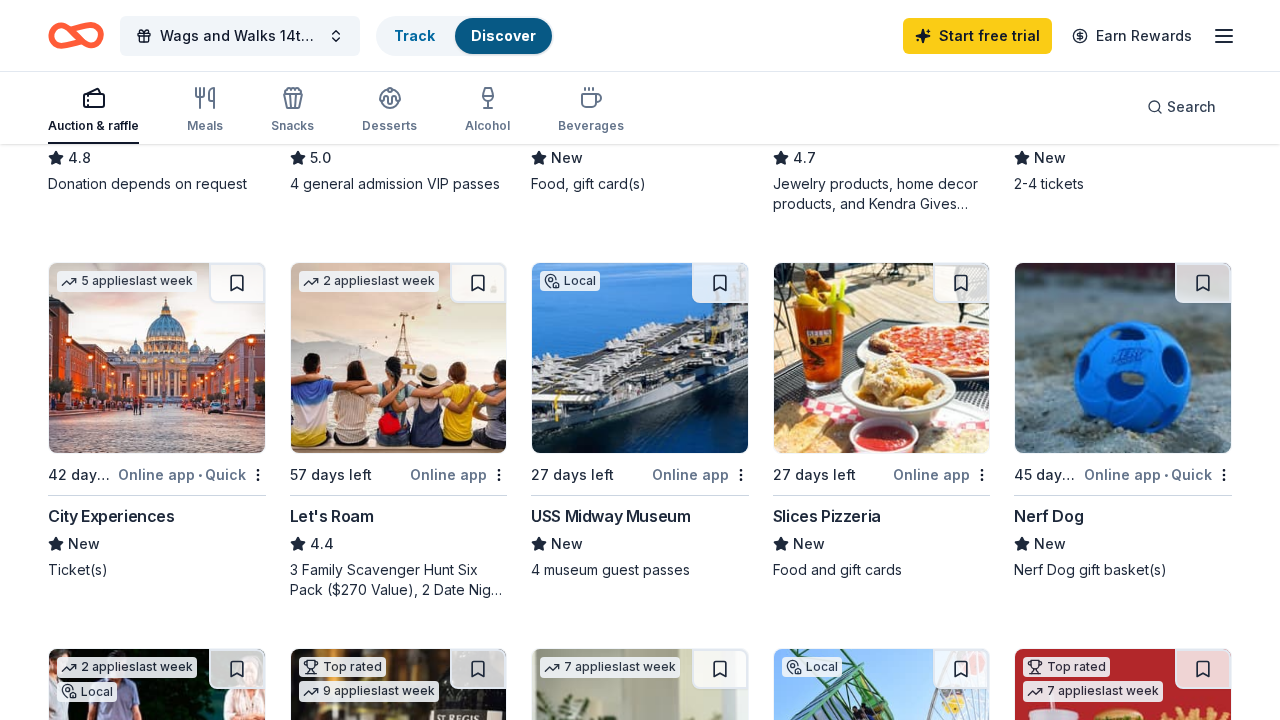click on "Slices Pizzeria" at bounding box center (827, 516) 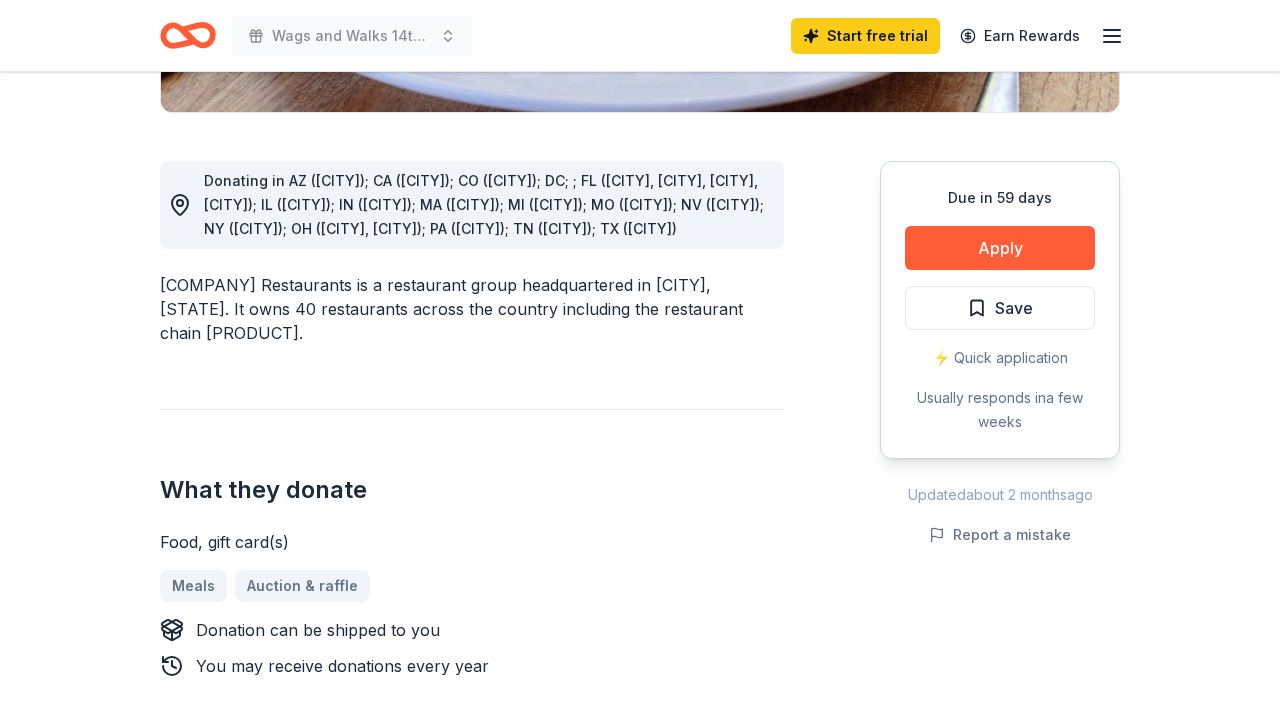 scroll, scrollTop: 535, scrollLeft: 0, axis: vertical 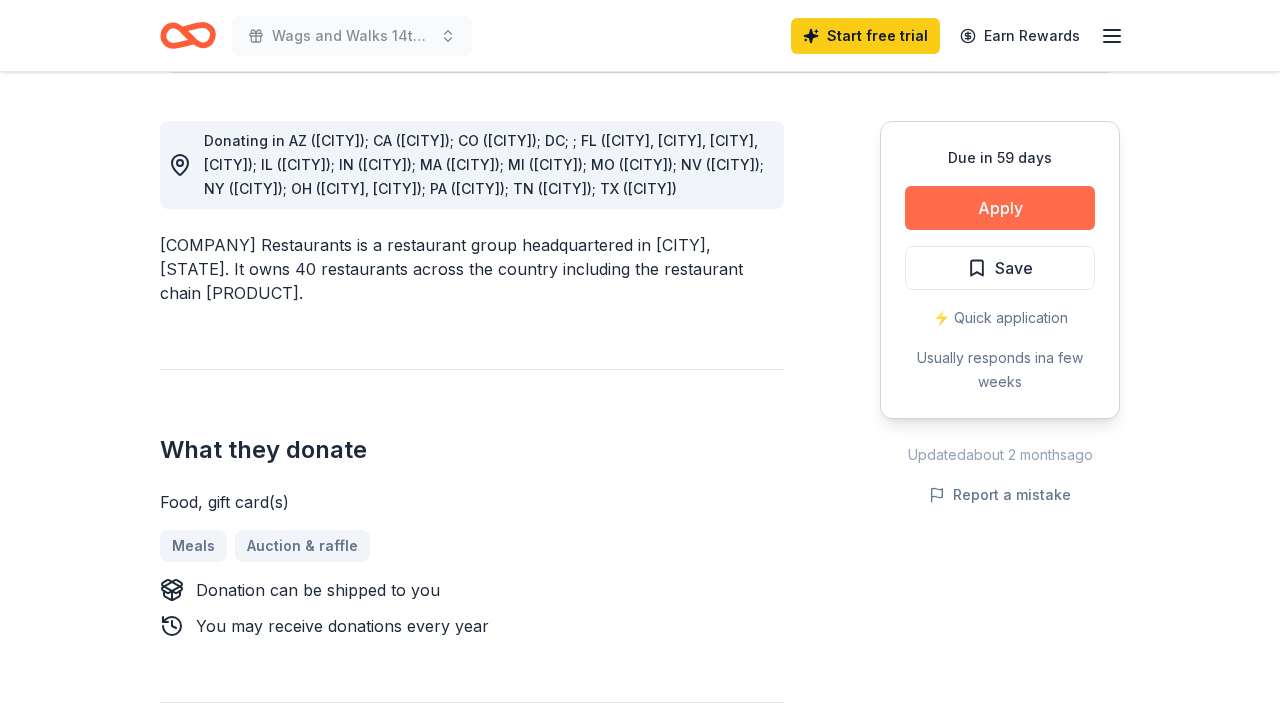 click on "Apply" at bounding box center [1000, 208] 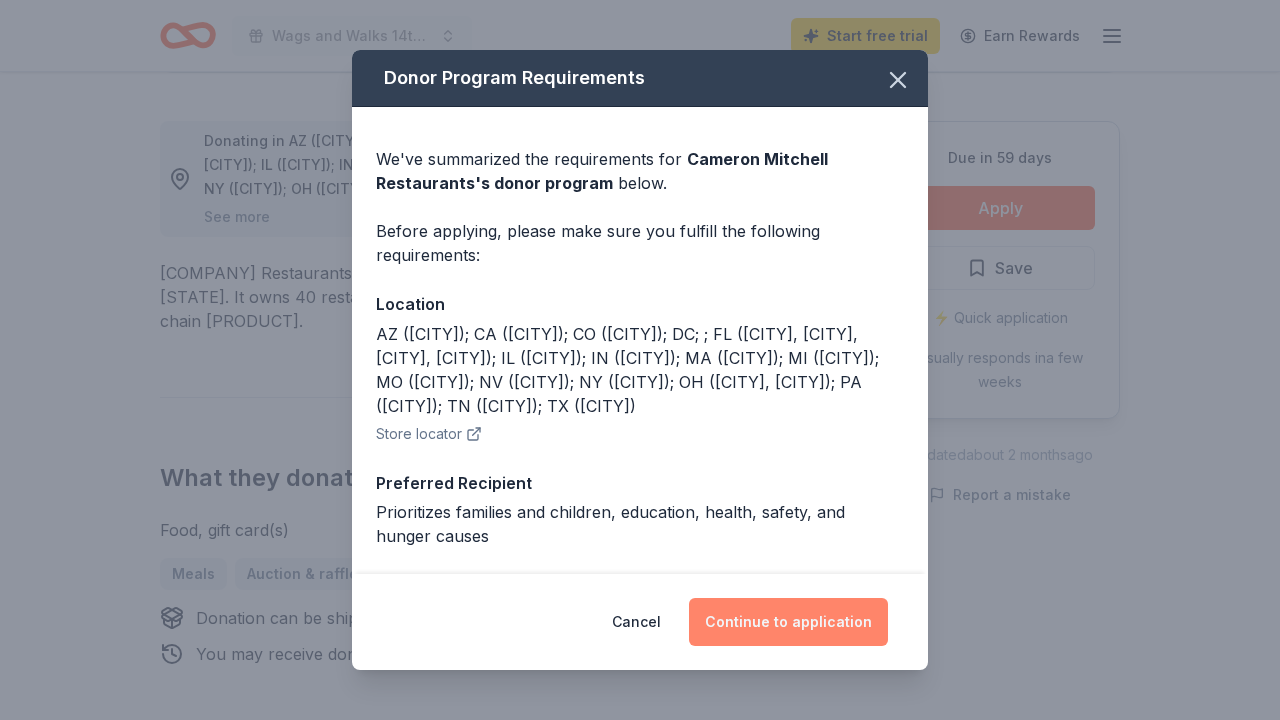 click on "Continue to application" at bounding box center (788, 622) 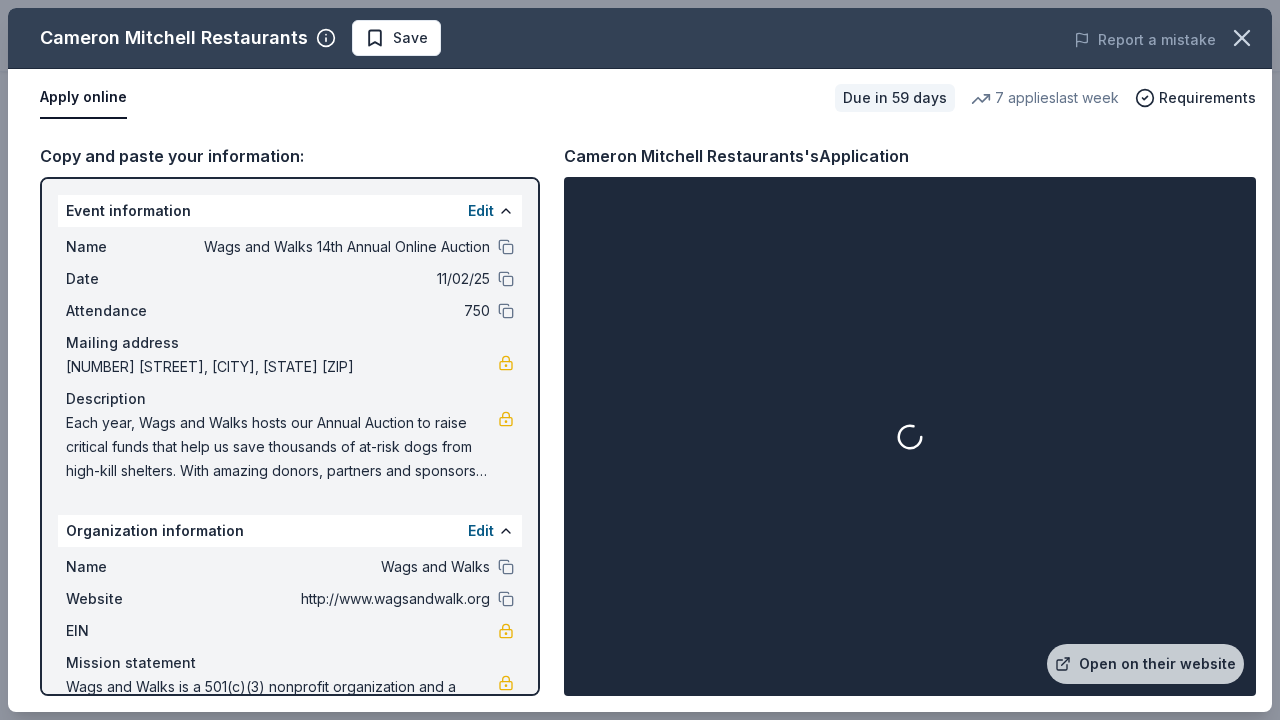 scroll, scrollTop: 0, scrollLeft: 0, axis: both 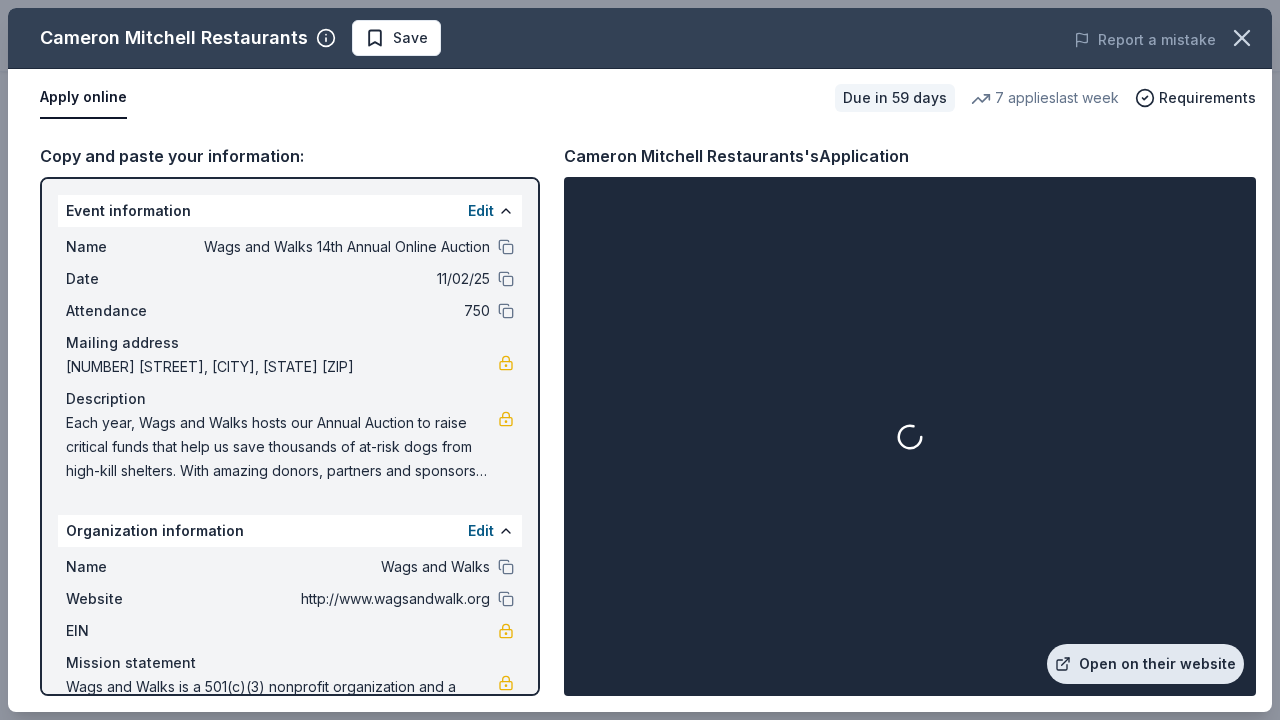 click on "Open on their website" at bounding box center (1145, 664) 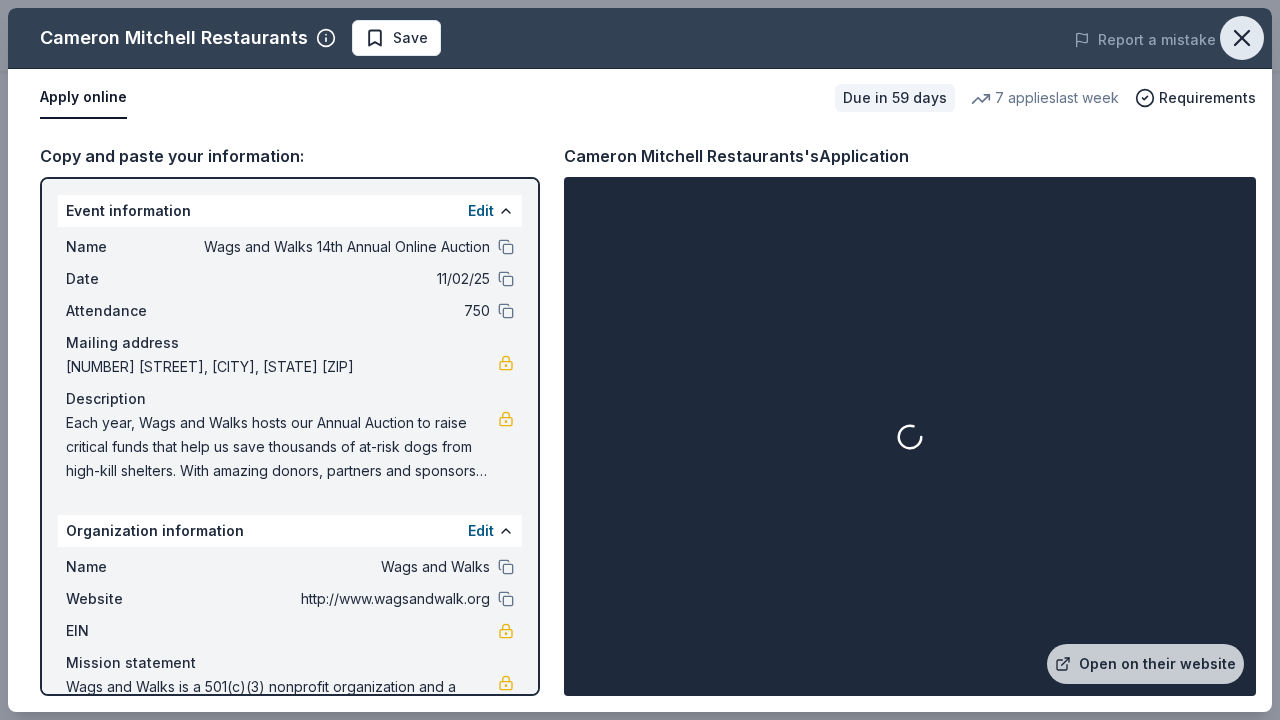 click 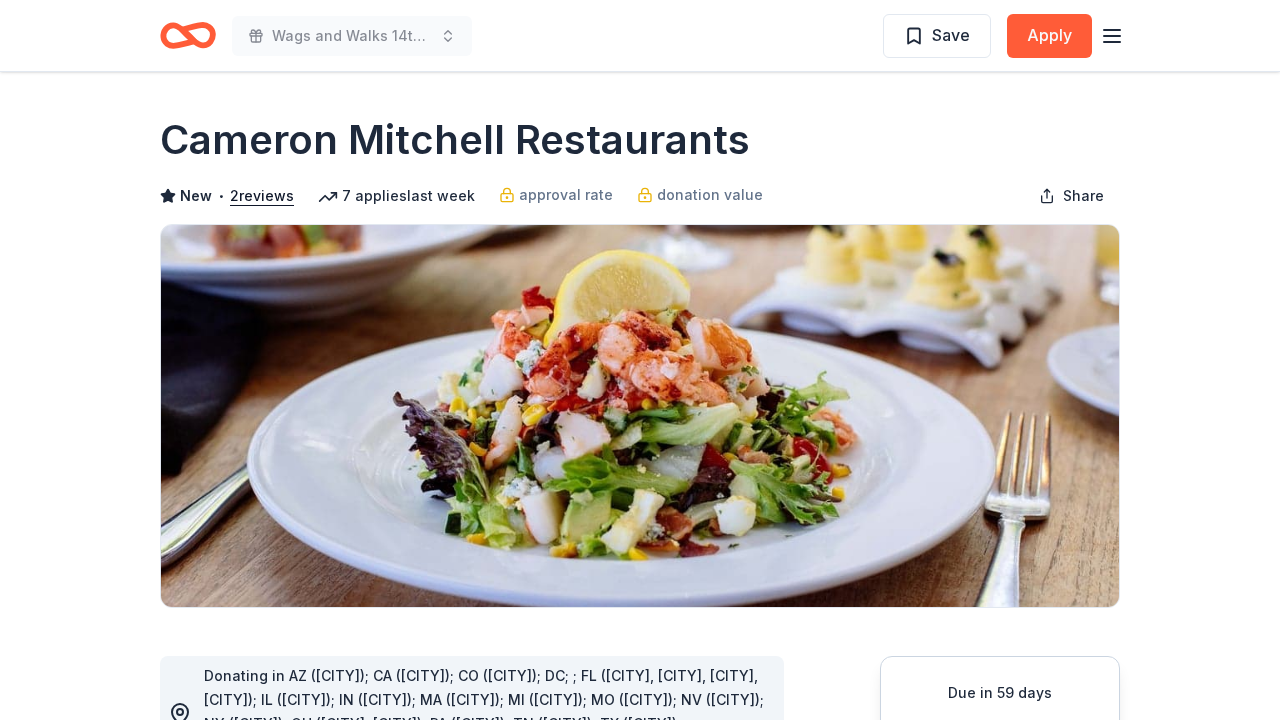 scroll, scrollTop: 0, scrollLeft: 0, axis: both 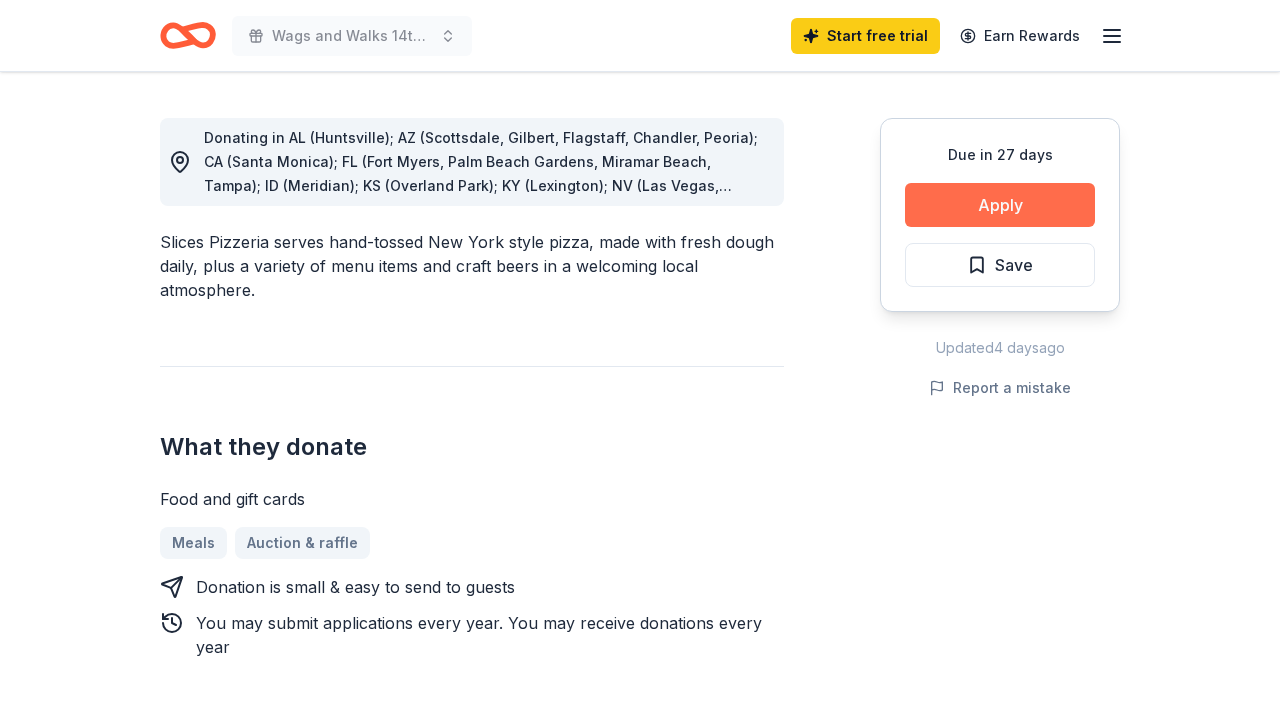 click on "Apply" at bounding box center (1000, 205) 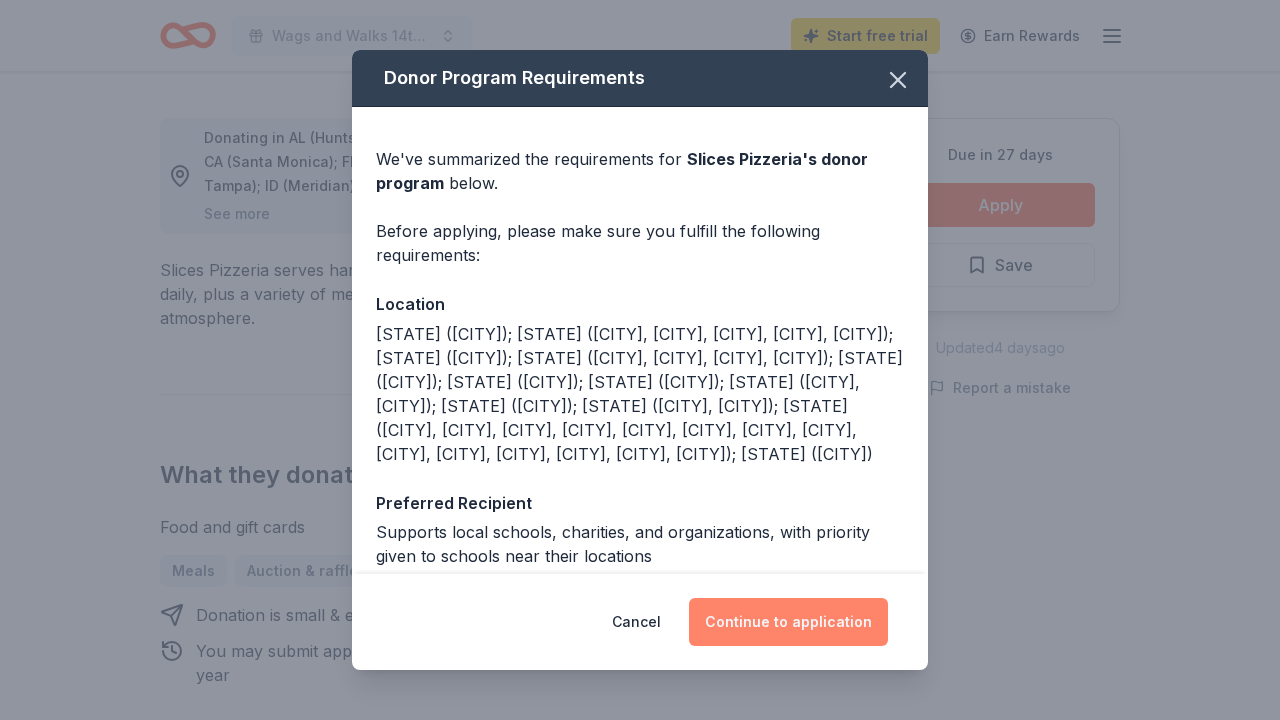 click on "Continue to application" at bounding box center (788, 622) 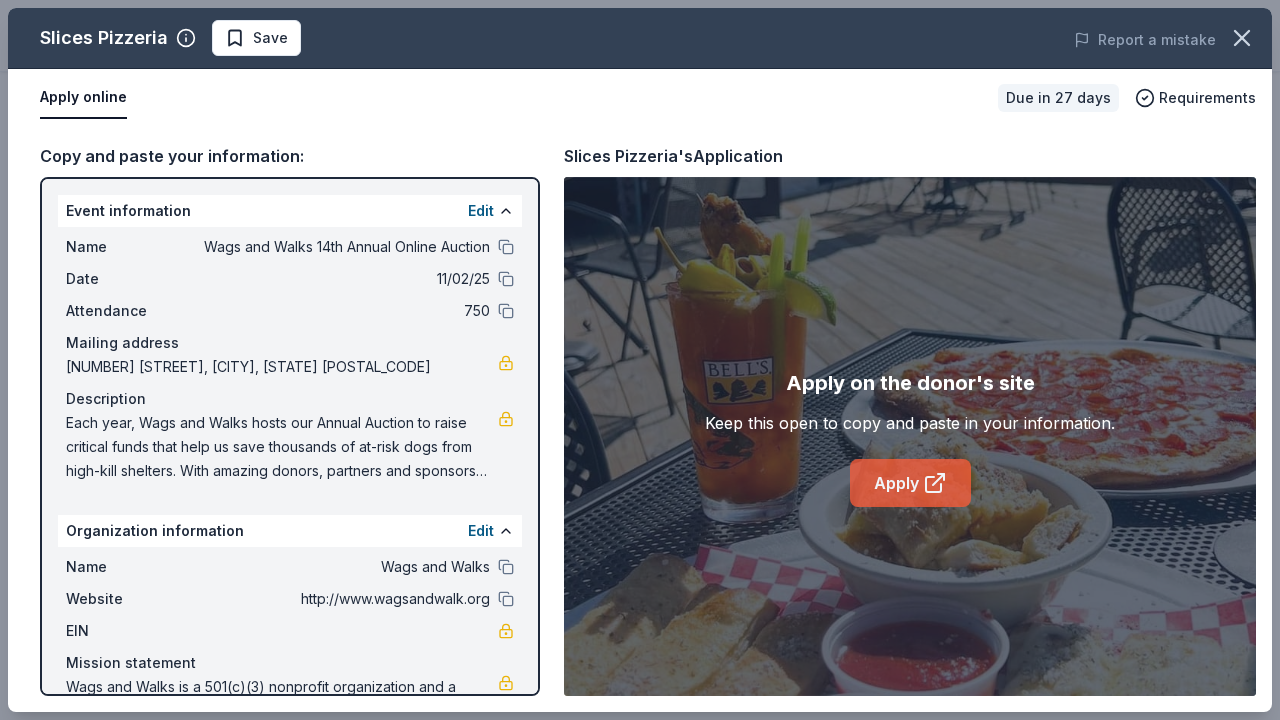click on "Apply" at bounding box center (910, 483) 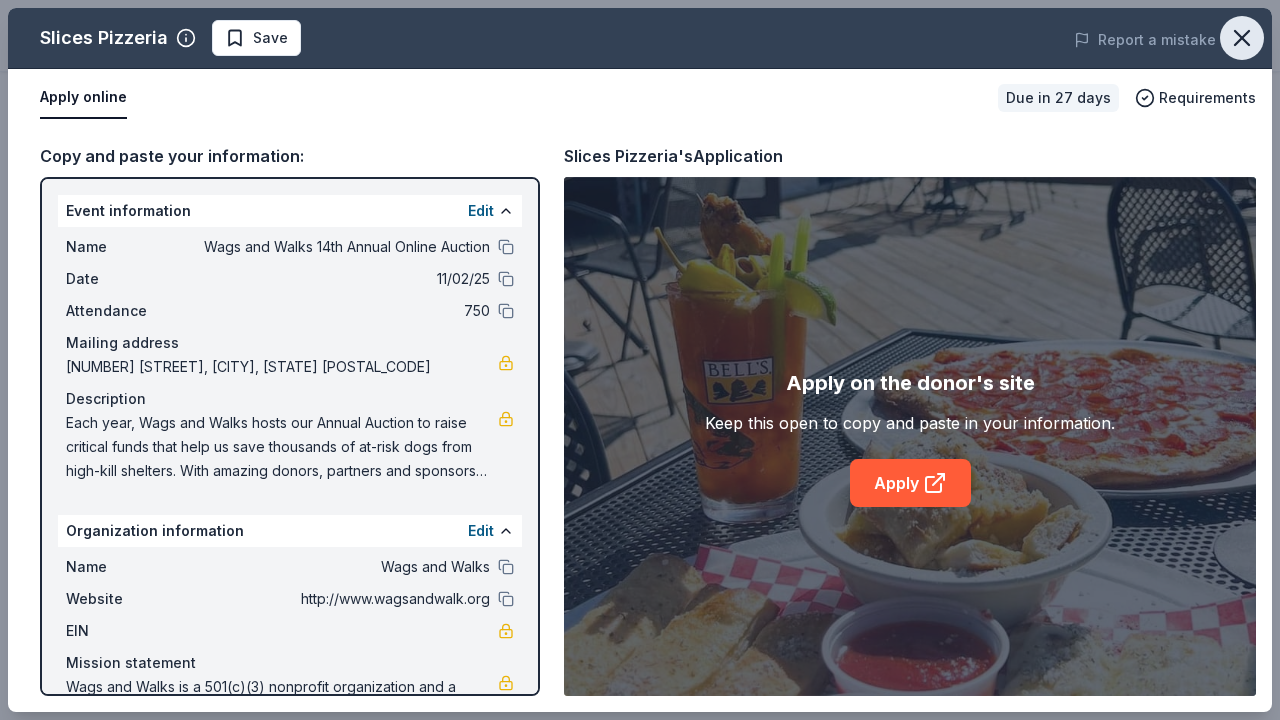 click 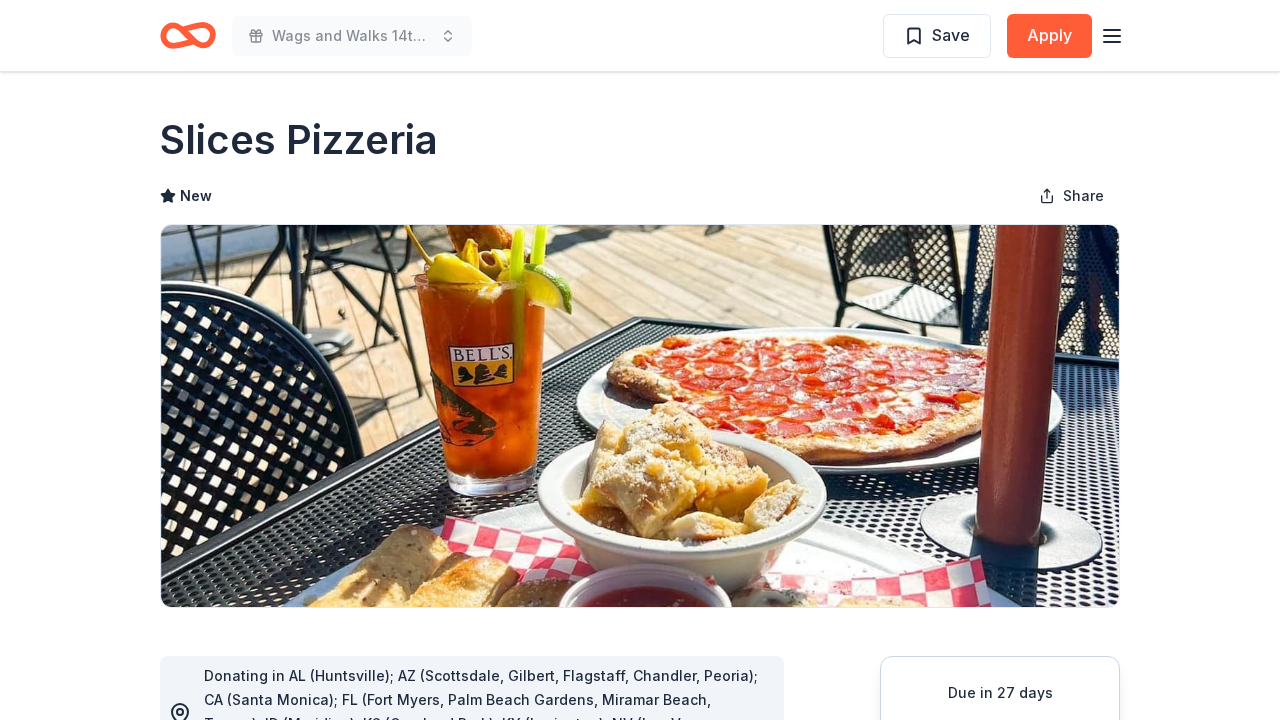 scroll, scrollTop: 0, scrollLeft: 0, axis: both 